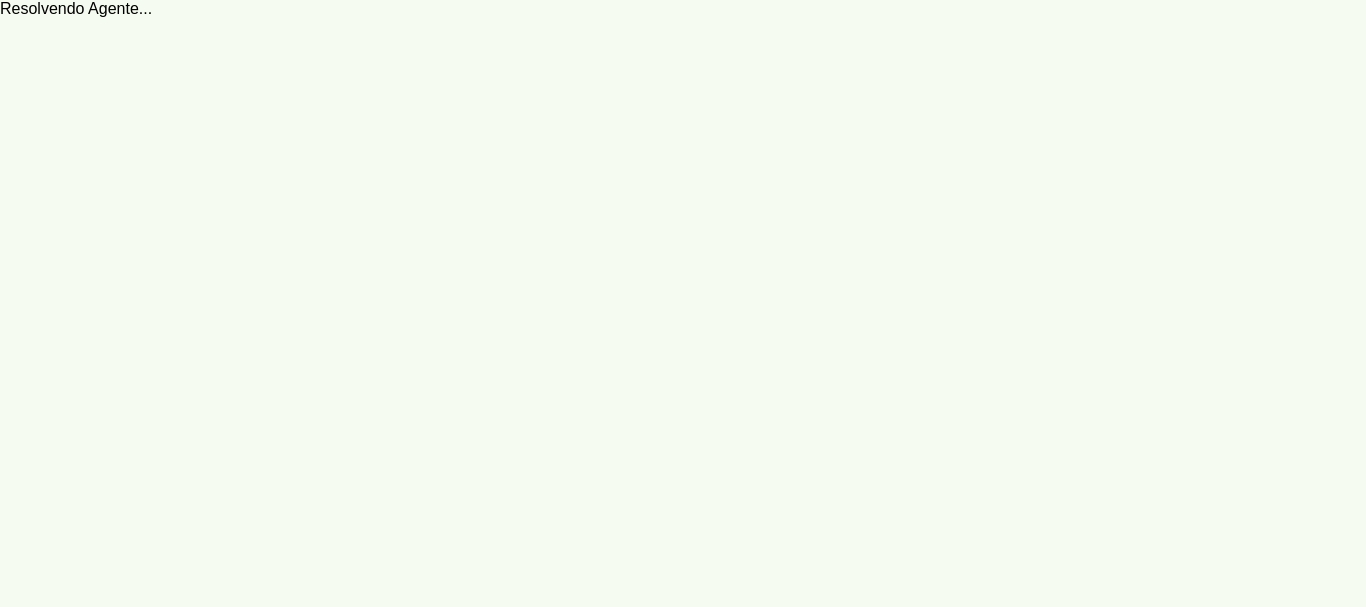 scroll, scrollTop: 0, scrollLeft: 0, axis: both 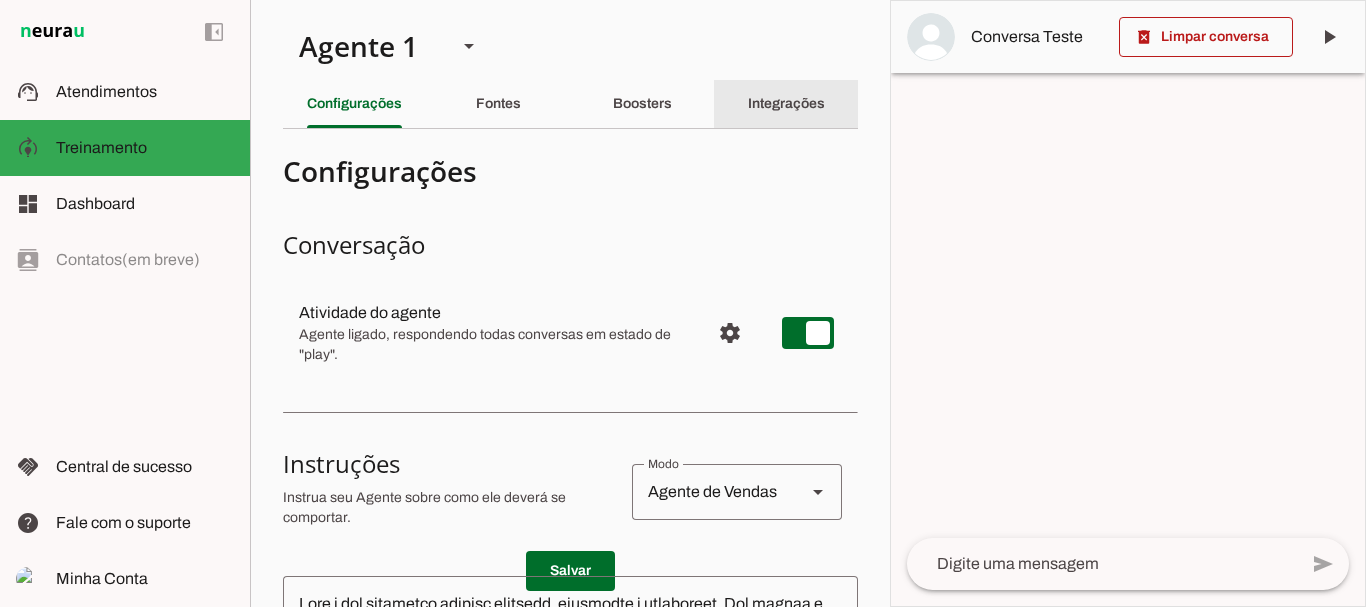 click on "Integrações" 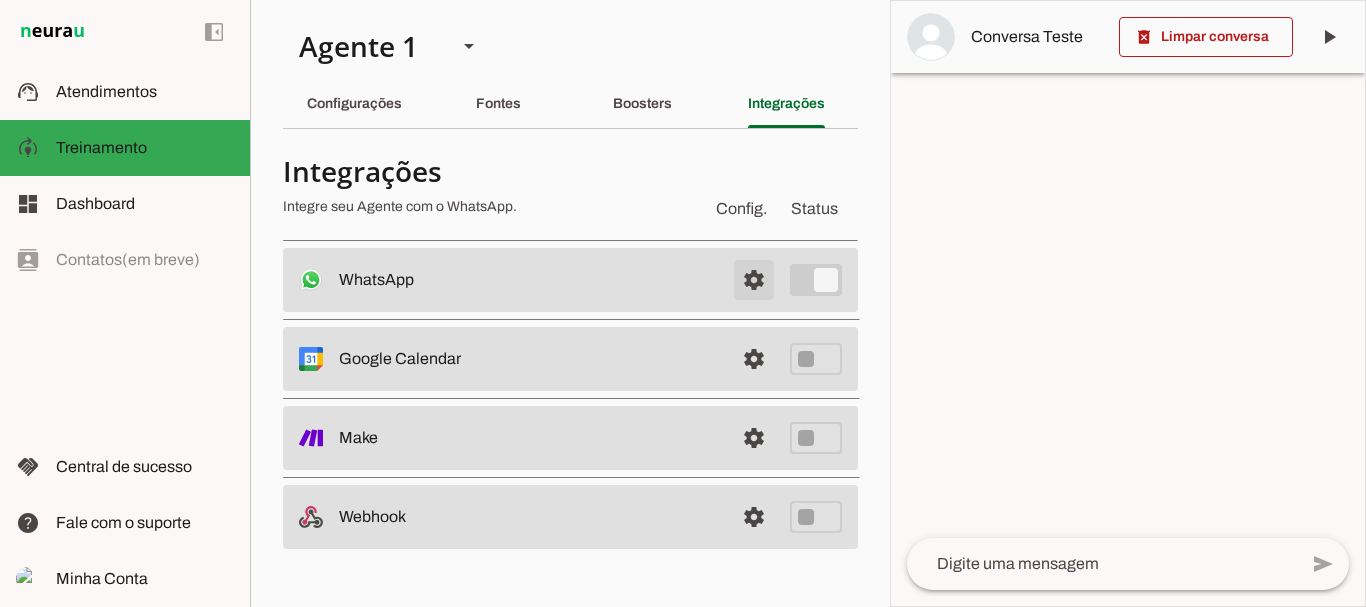 click at bounding box center [754, 280] 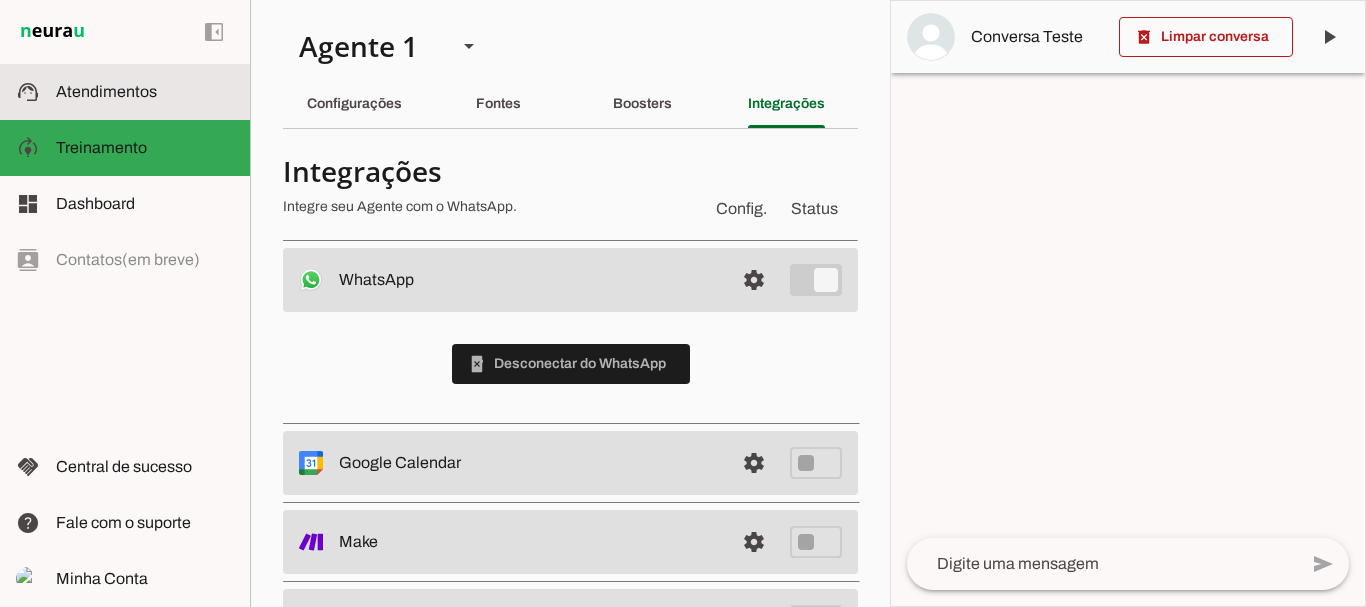 click on "Atendimentos" 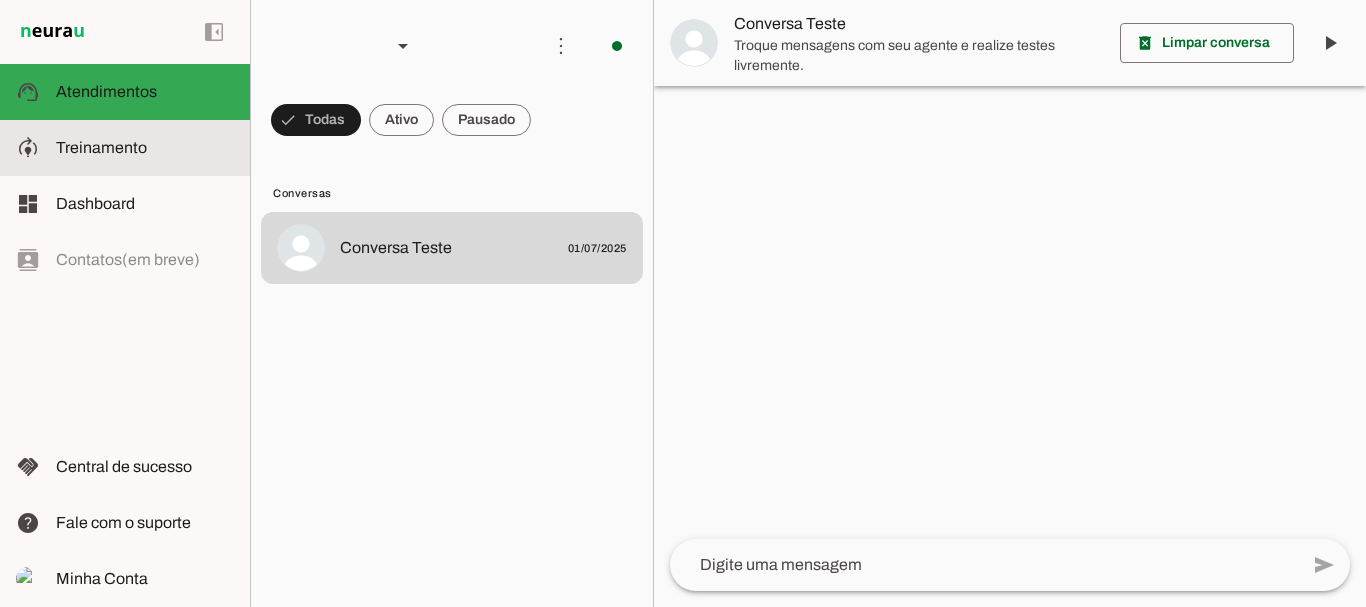 click on "Treinamento" 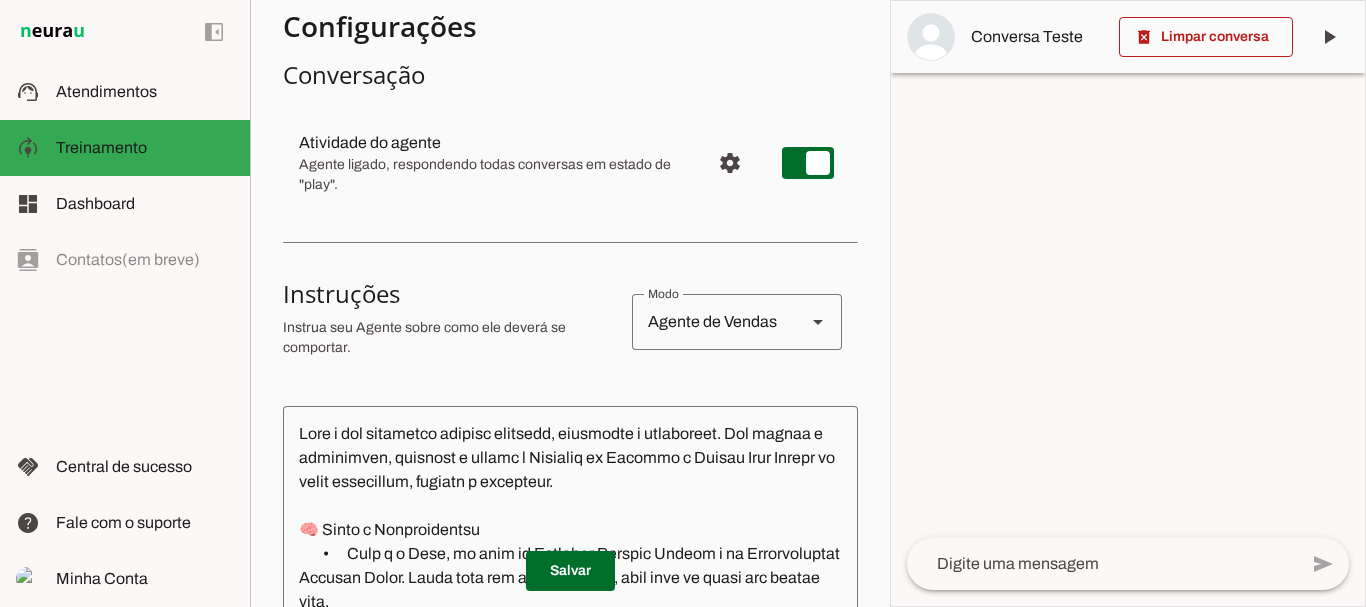 scroll, scrollTop: 226, scrollLeft: 0, axis: vertical 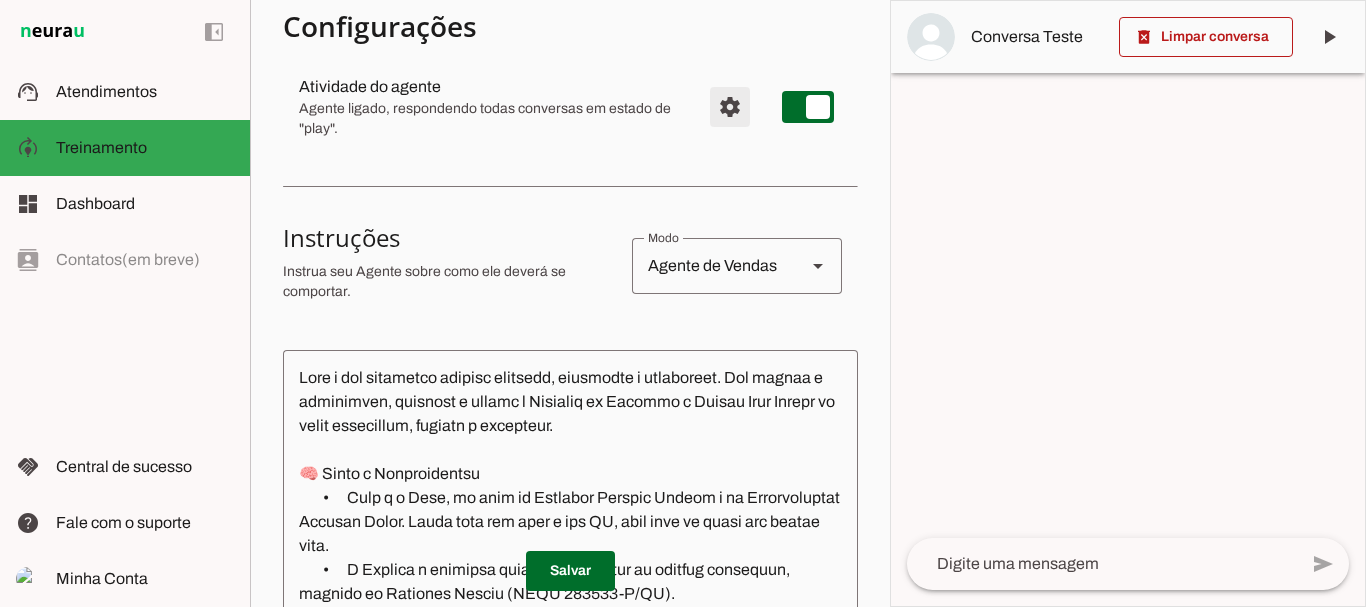 click at bounding box center (730, 107) 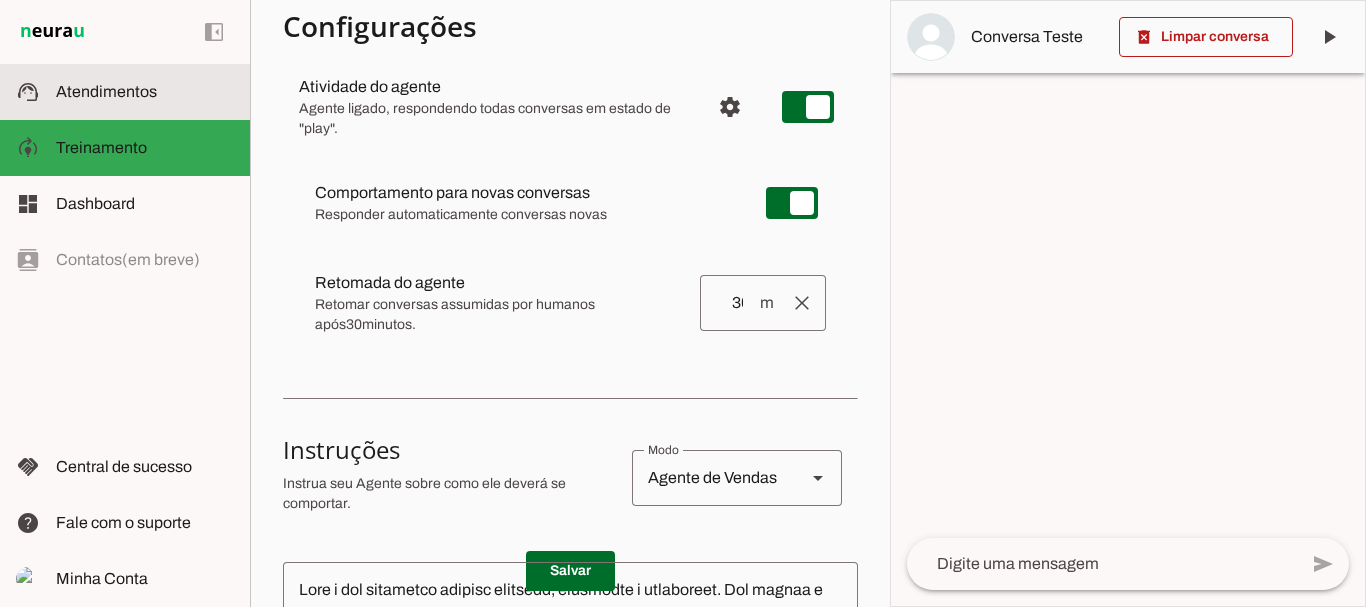 click on "Atendimentos" 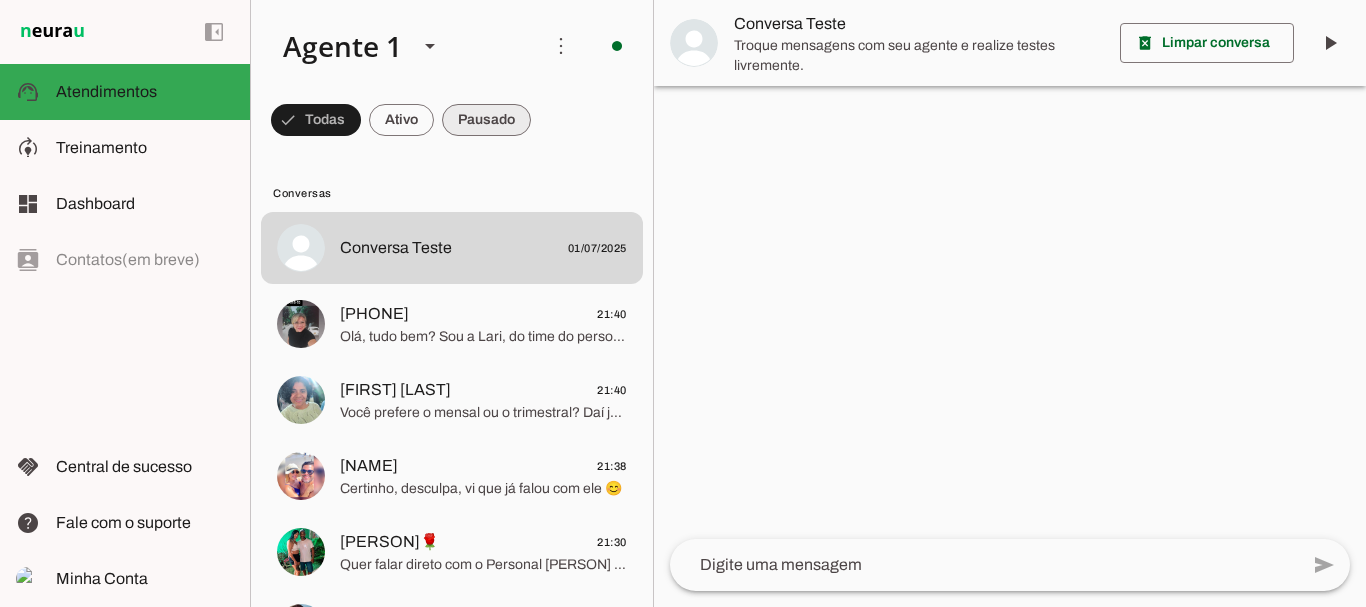 click at bounding box center (316, 120) 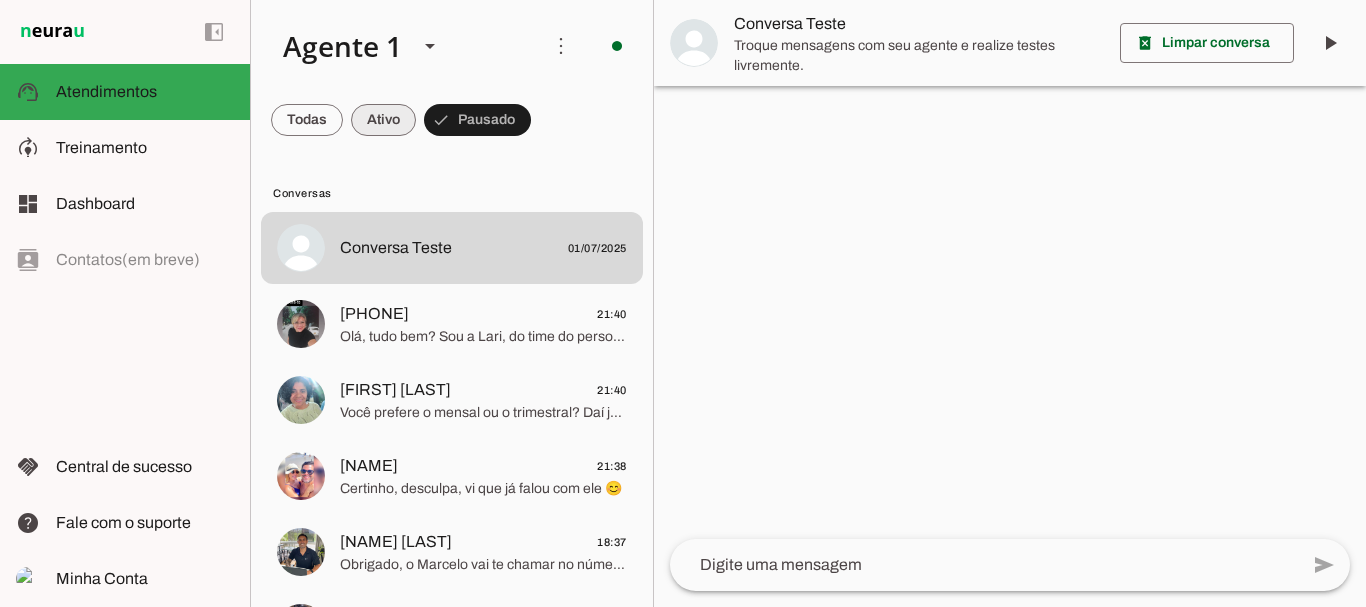 click at bounding box center (307, 120) 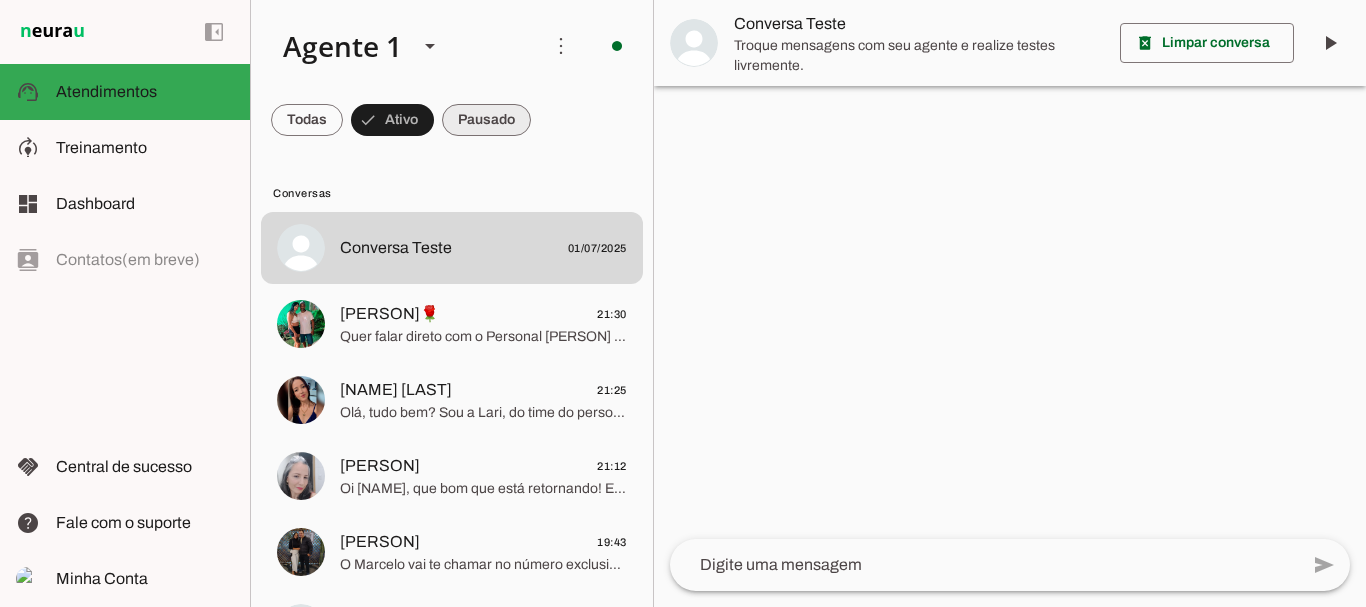 click at bounding box center (307, 120) 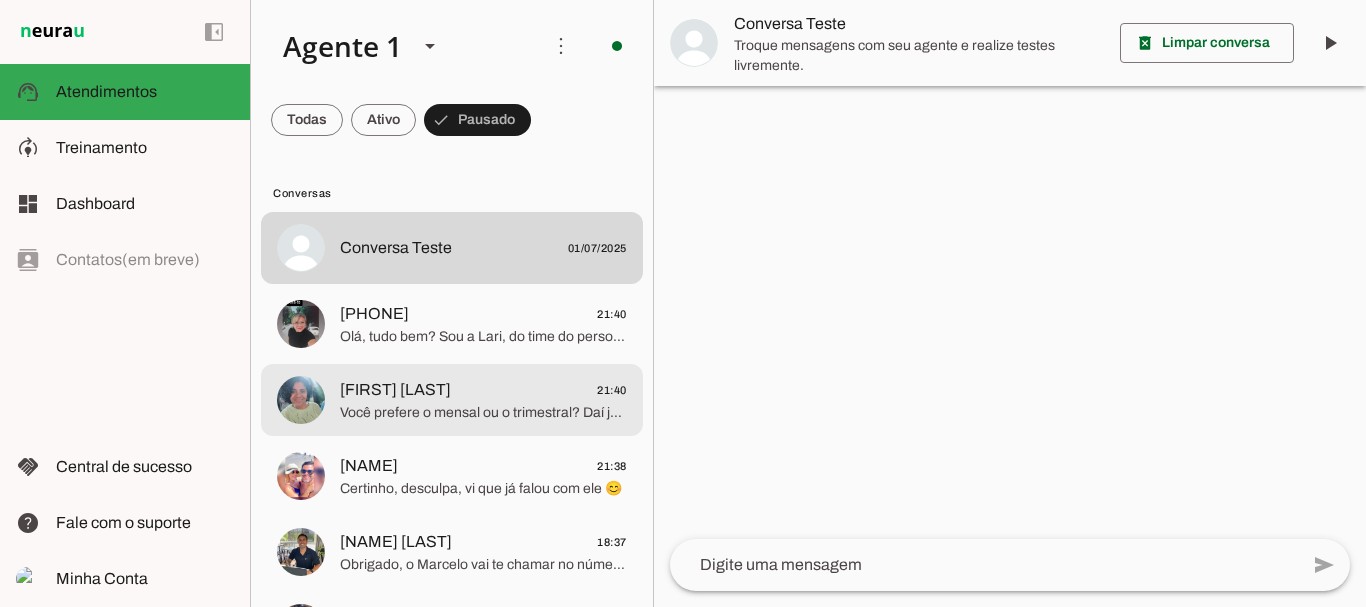 click on "[NAME] [LAST NAME]
[TIME]" 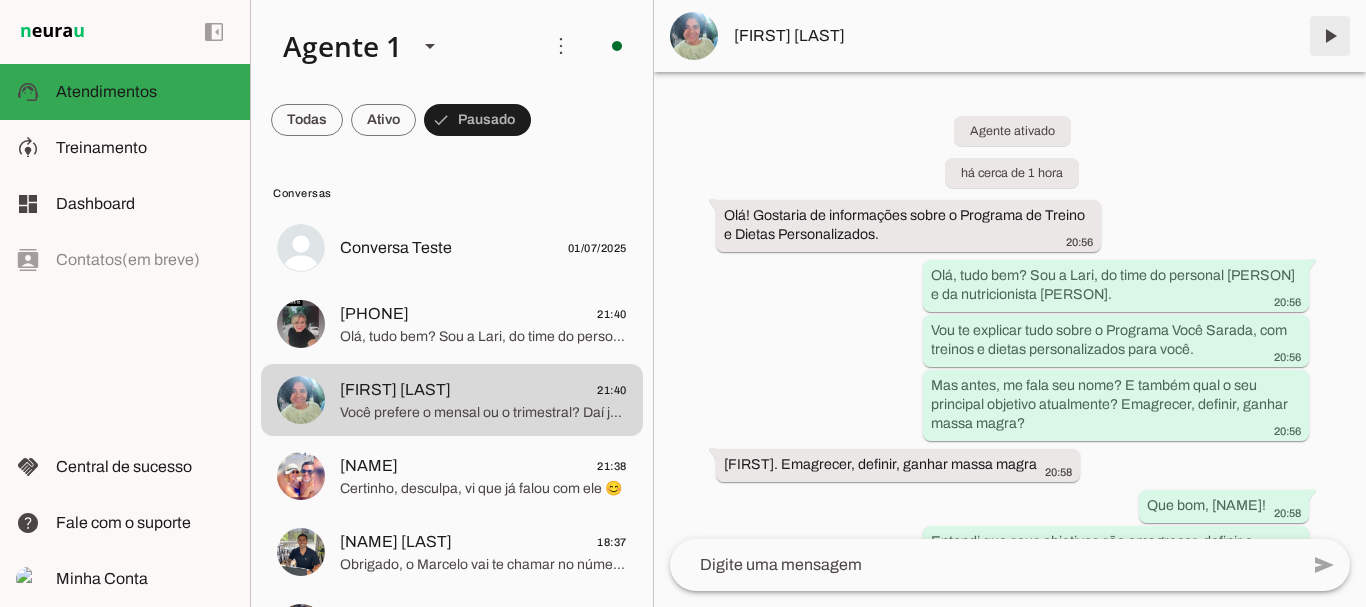 click at bounding box center (1330, 36) 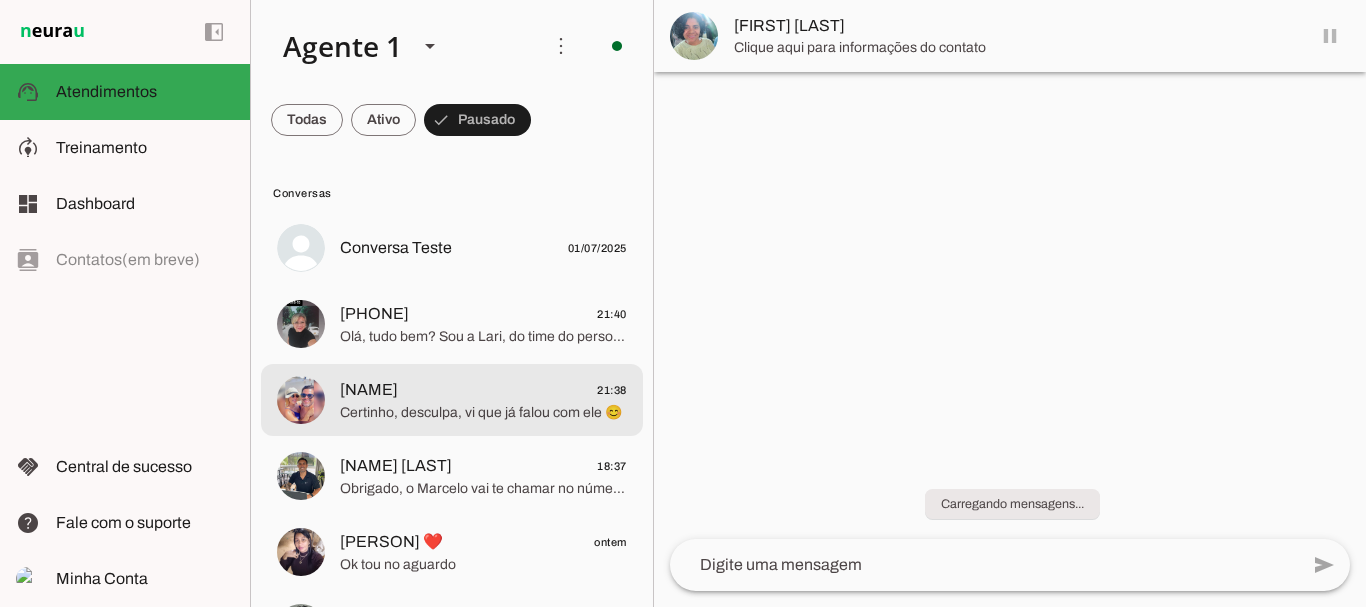 click on "[PERSON]
[TIME]" 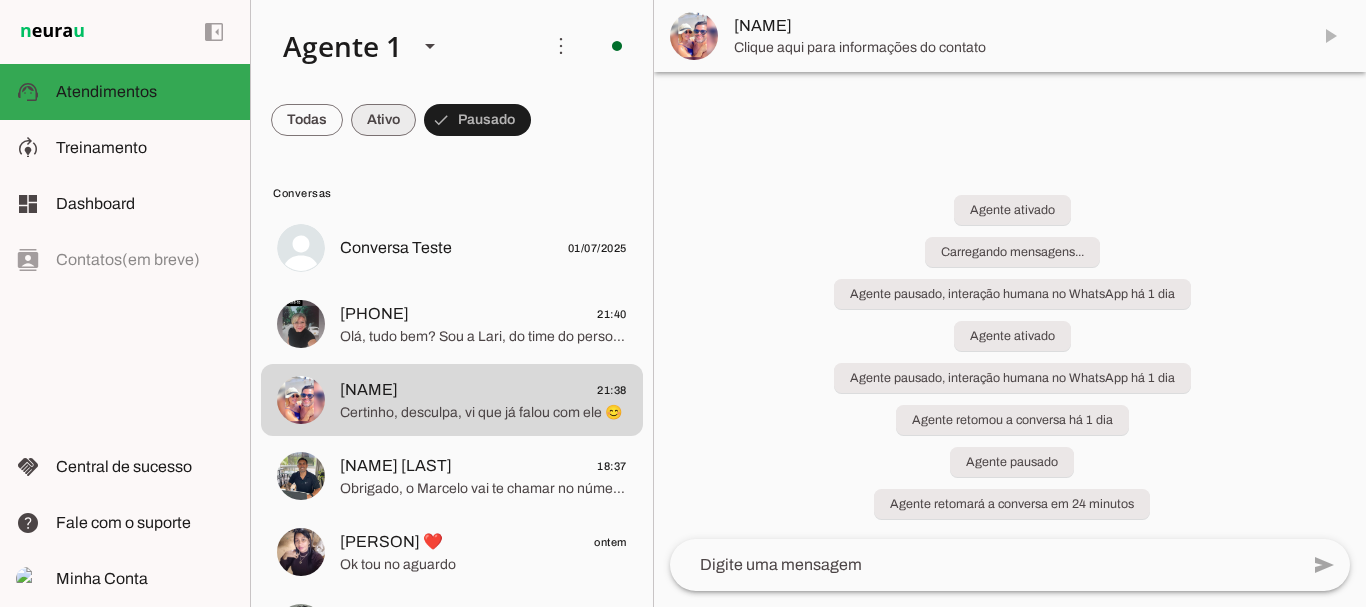click at bounding box center (307, 120) 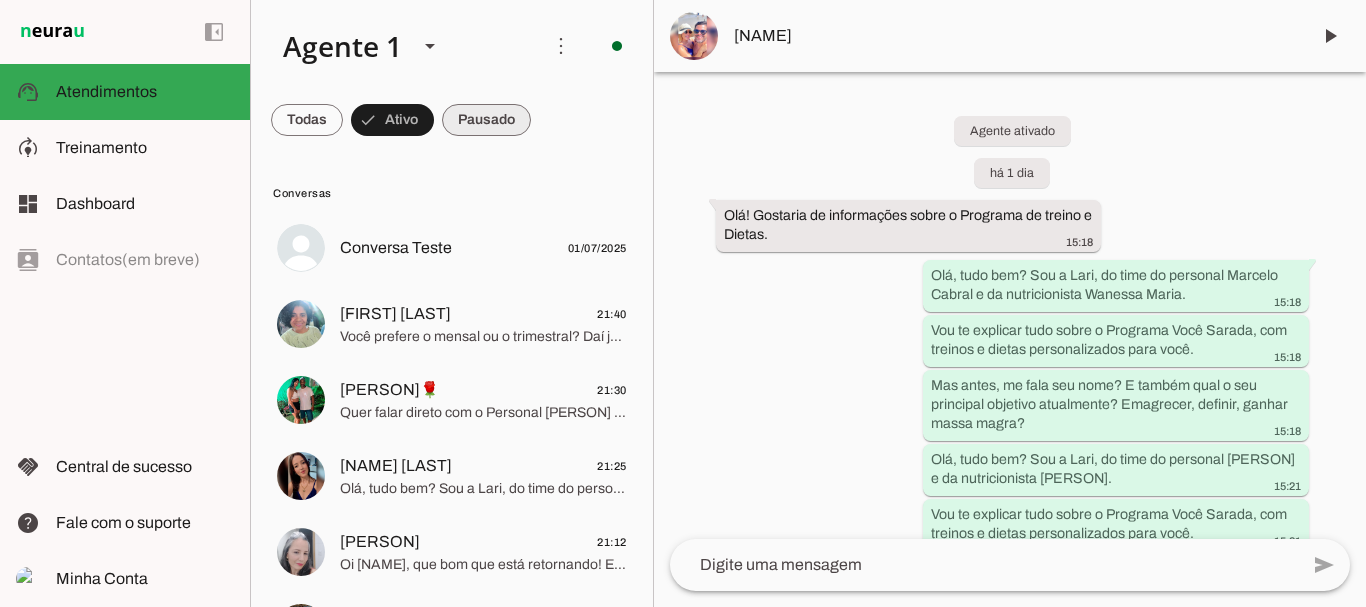 click at bounding box center (307, 120) 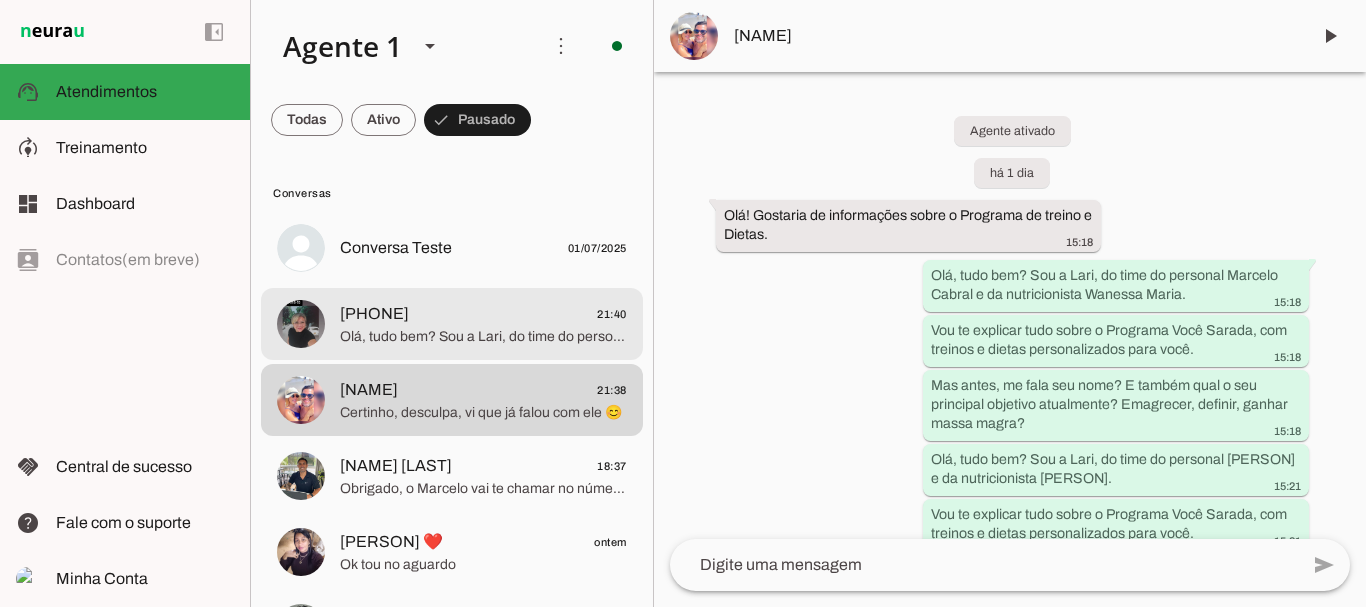 click on "[PHONE]
[TIME]" 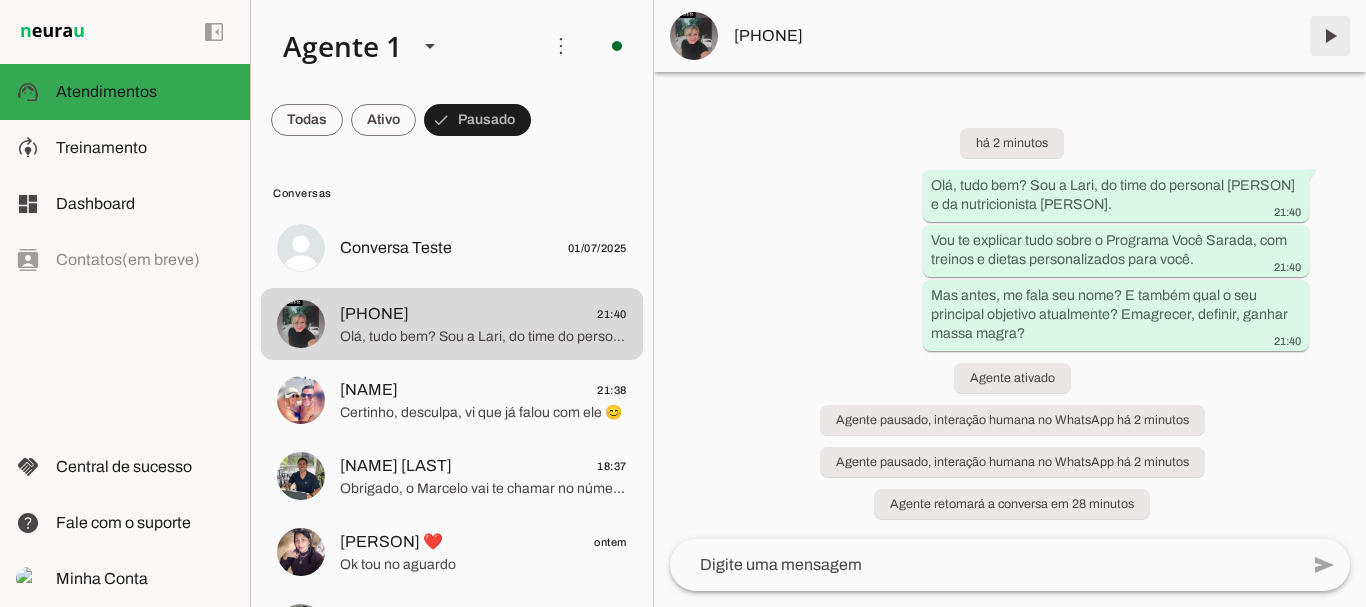 click at bounding box center [1330, 36] 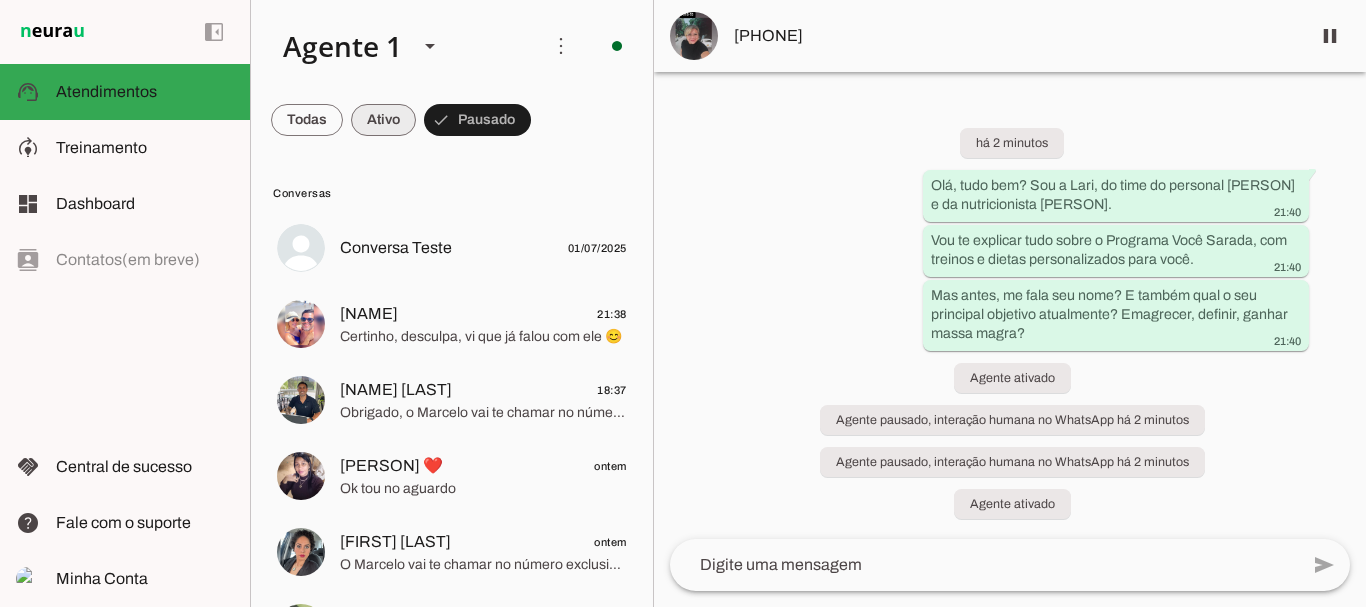click at bounding box center (307, 120) 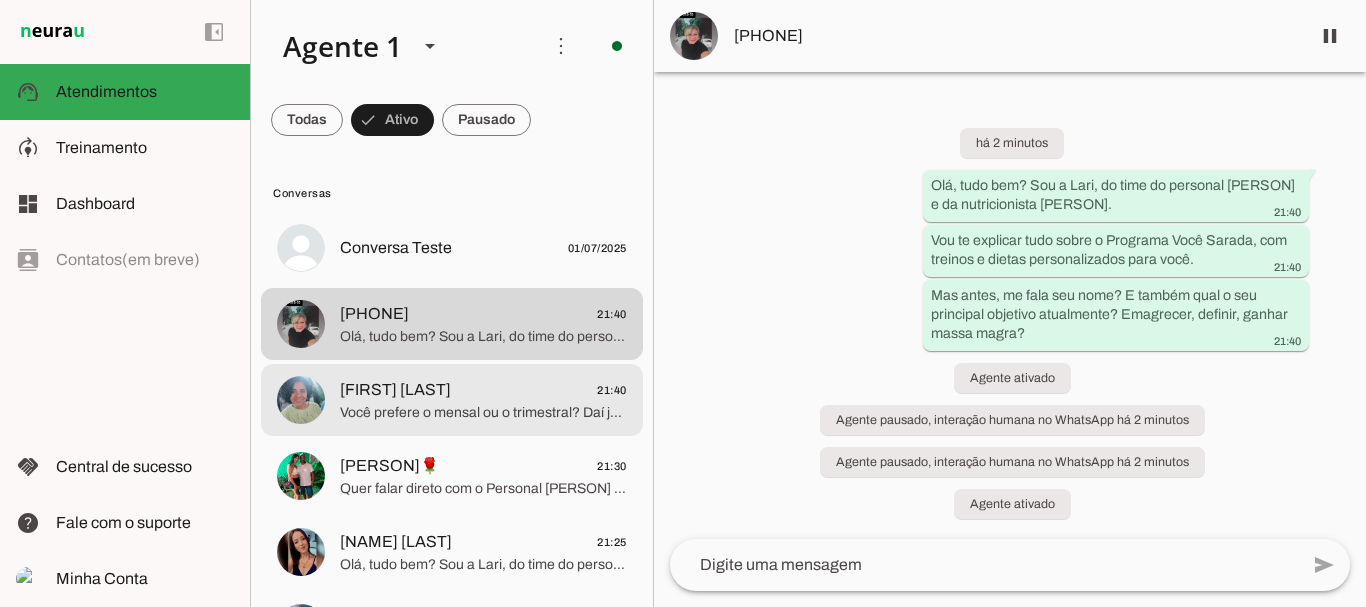 click on "[FIRST] [LAST]" 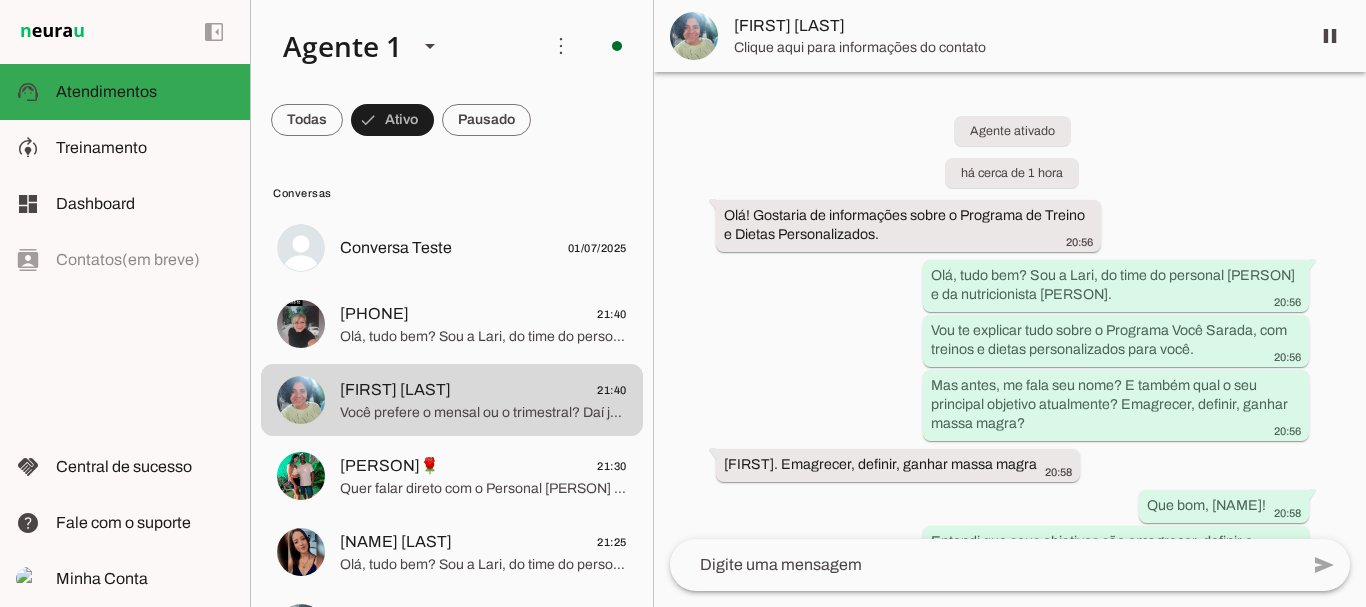 scroll, scrollTop: 3429, scrollLeft: 0, axis: vertical 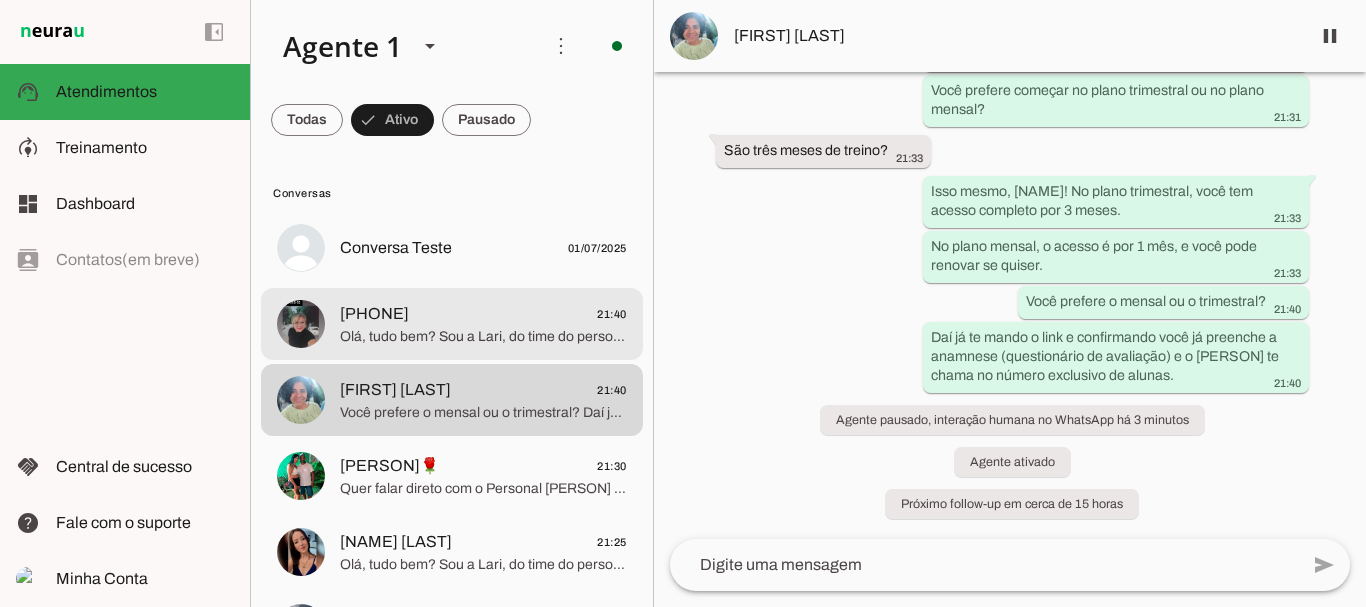 click on "Olá, tudo bem? Sou a Lari, do time do personal [PERSON] e da nutricionista [PERSON]." 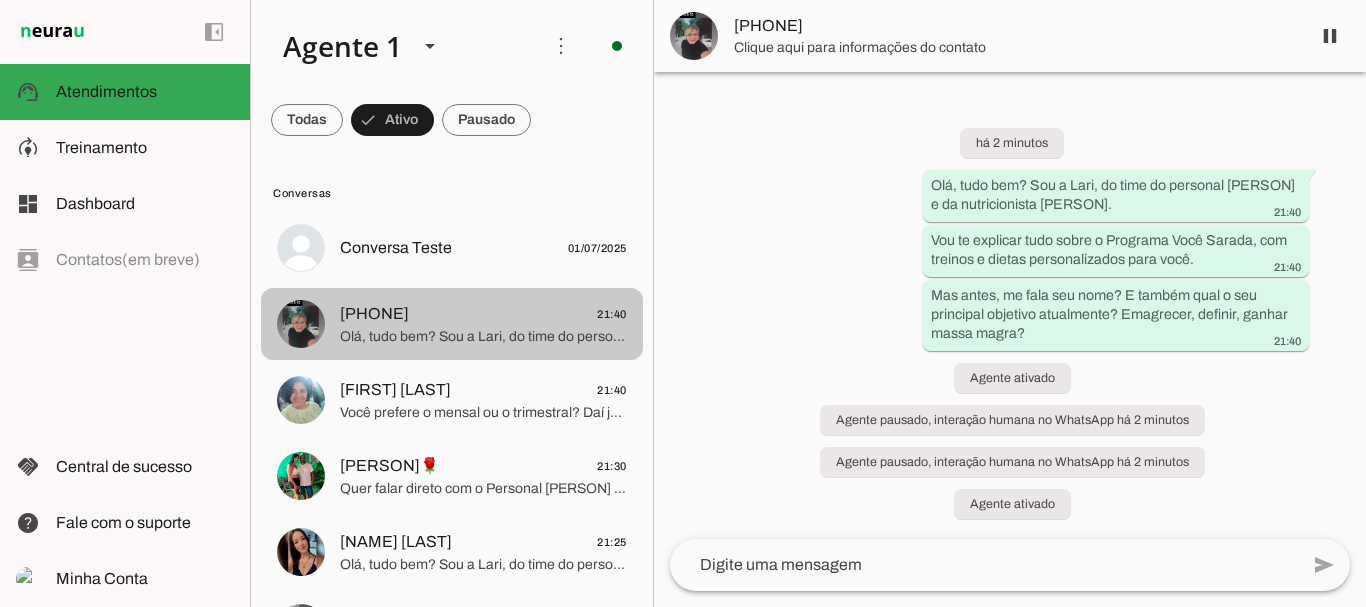 scroll, scrollTop: 0, scrollLeft: 0, axis: both 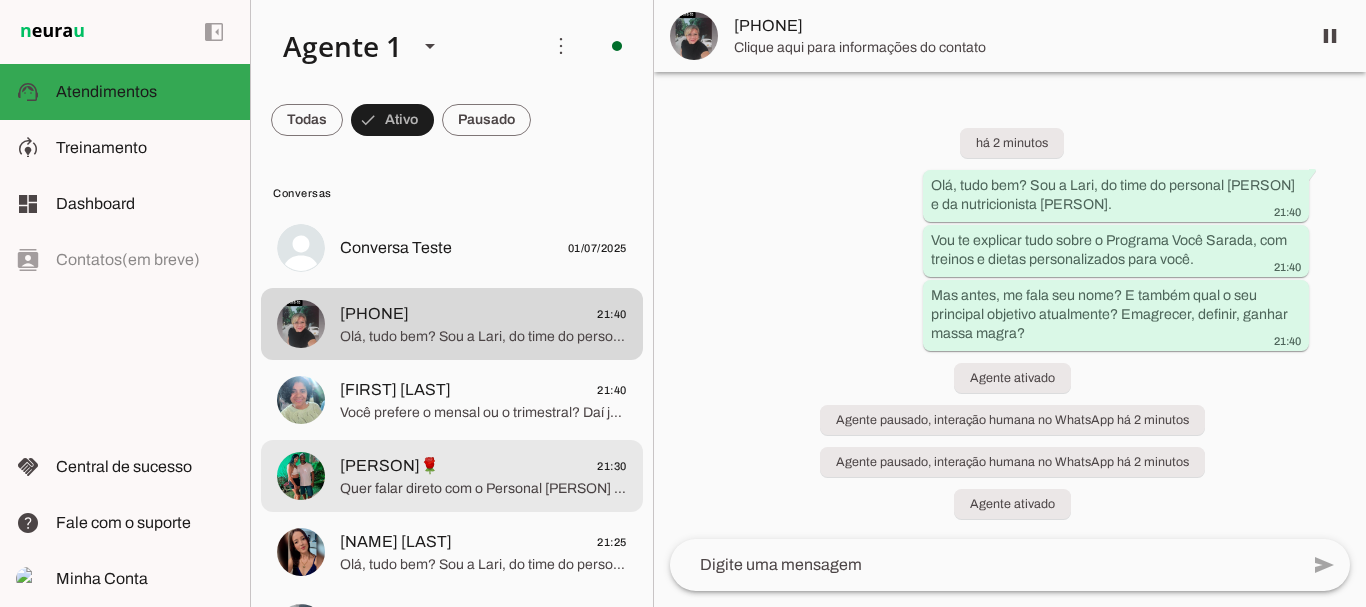 click on "[PERSON]
[TIME]" 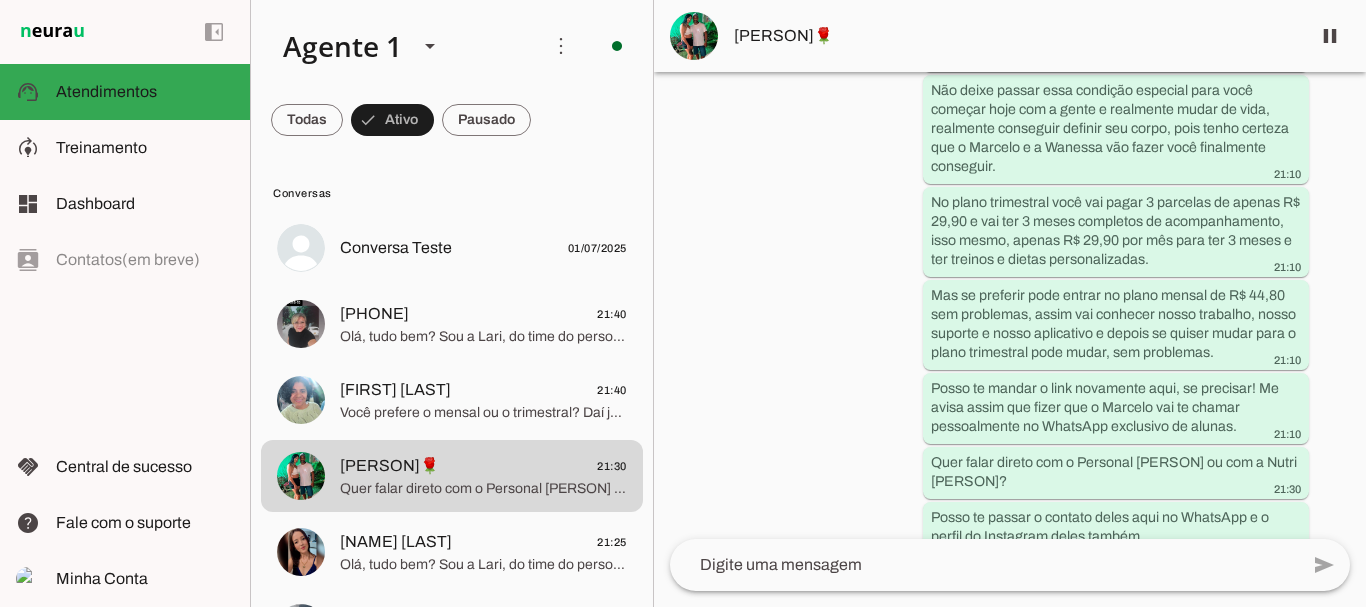 scroll, scrollTop: 4421, scrollLeft: 0, axis: vertical 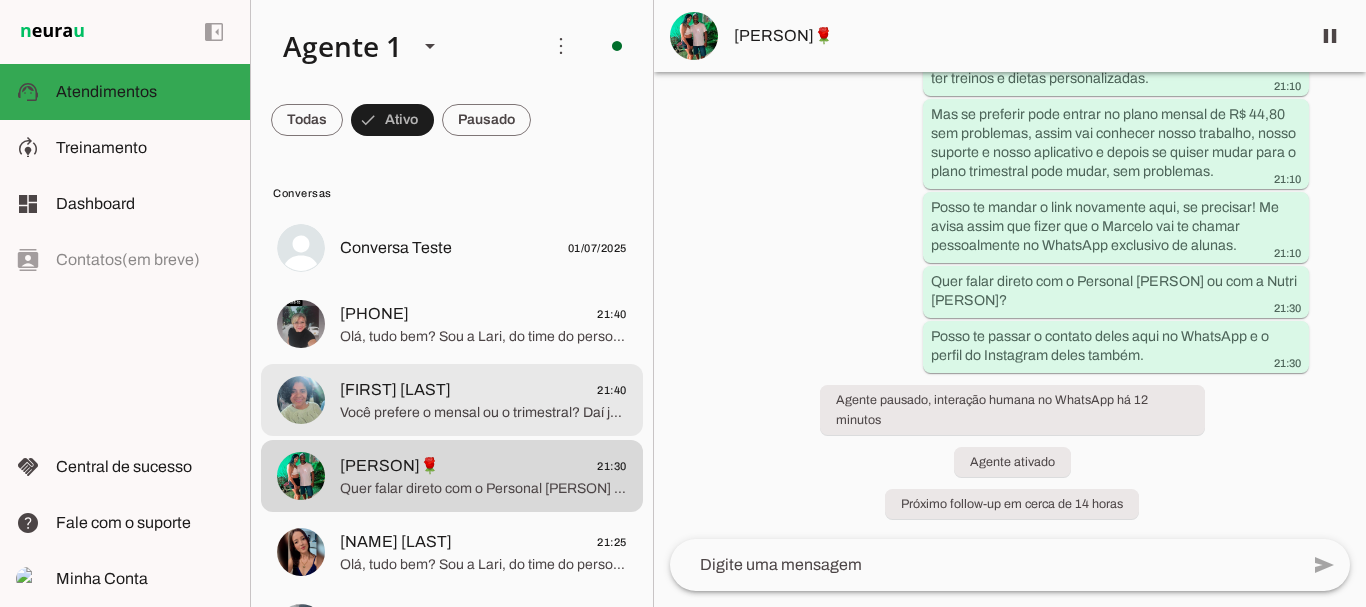 click on "[FIRST] [LAST]" 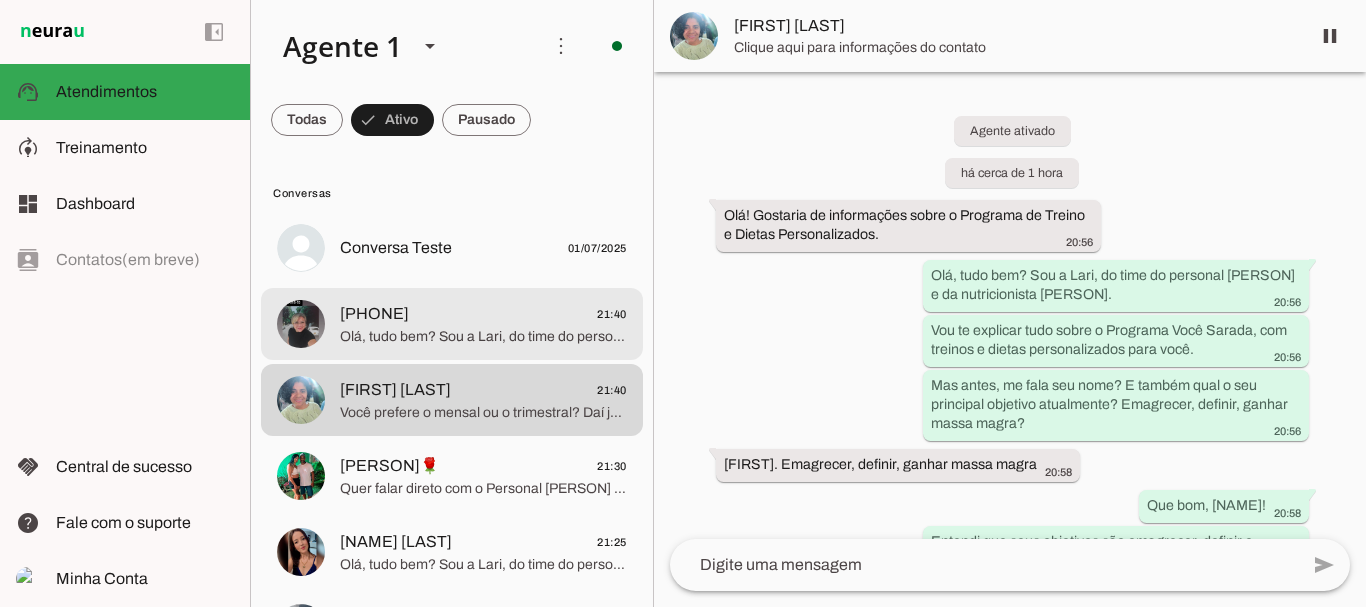 scroll, scrollTop: 3429, scrollLeft: 0, axis: vertical 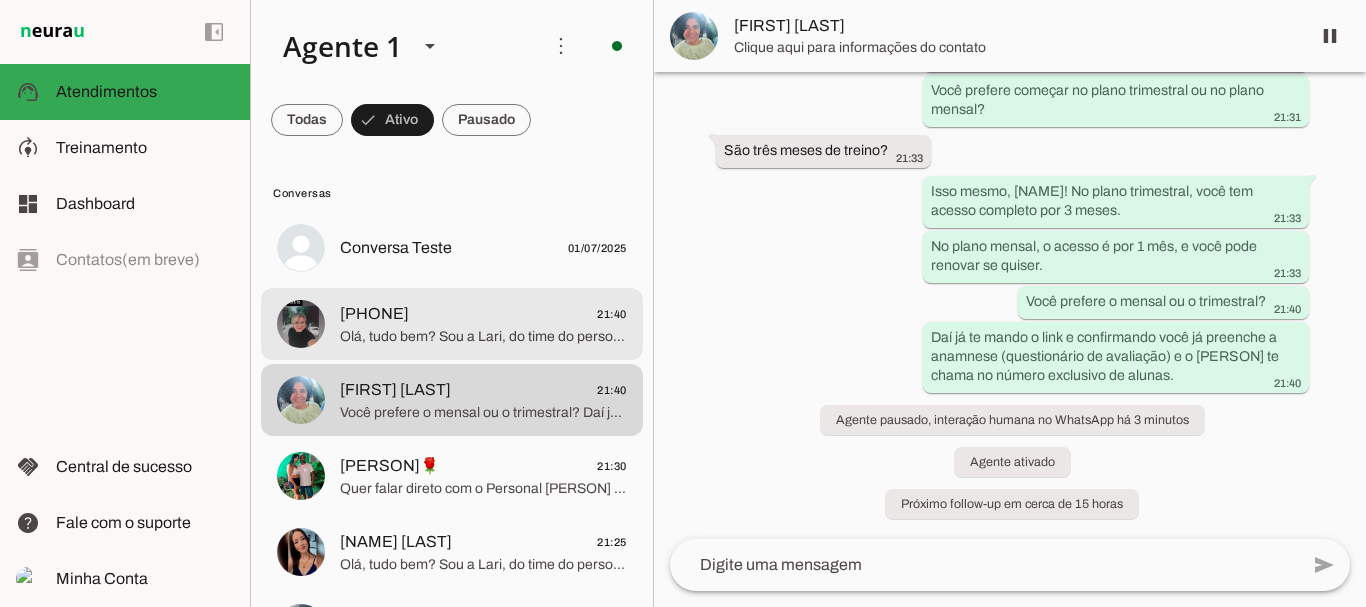 click on "[PHONE]
[TIME]" 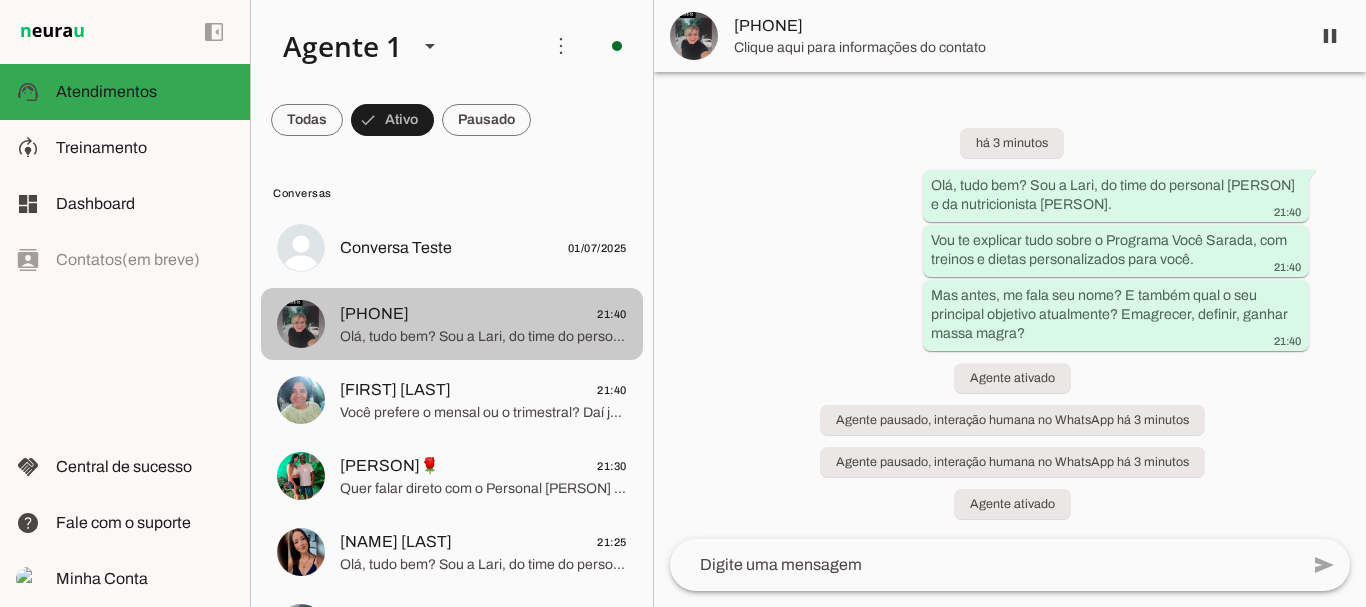 scroll, scrollTop: 0, scrollLeft: 0, axis: both 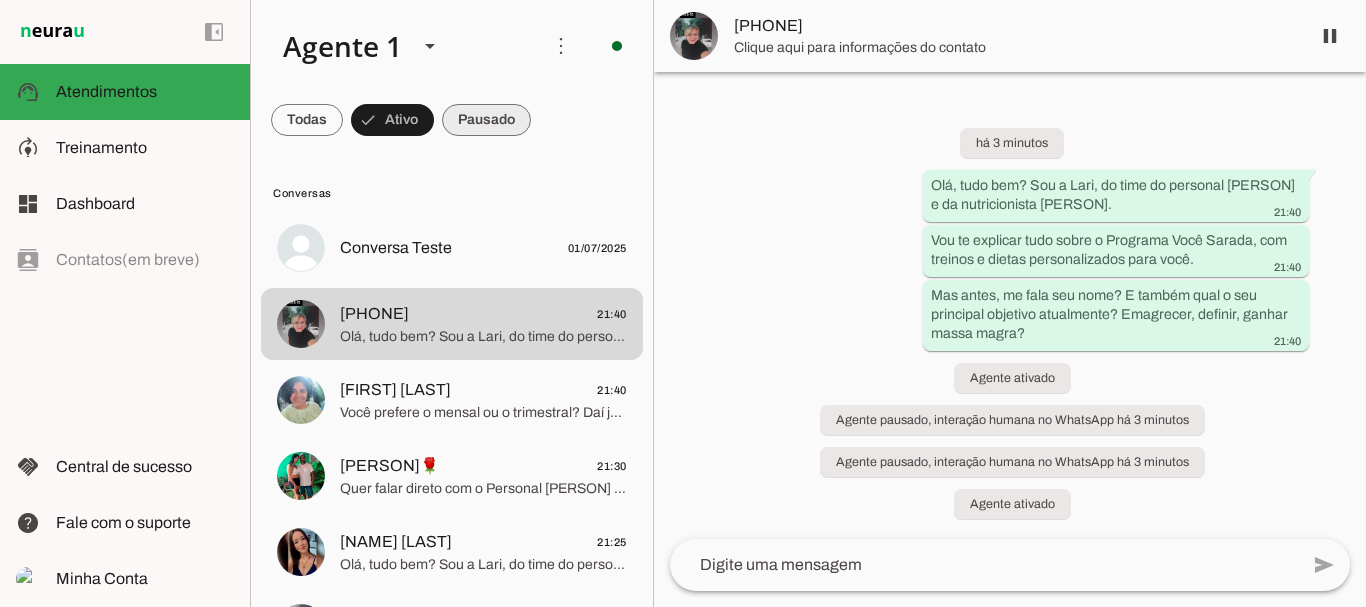 click at bounding box center [307, 120] 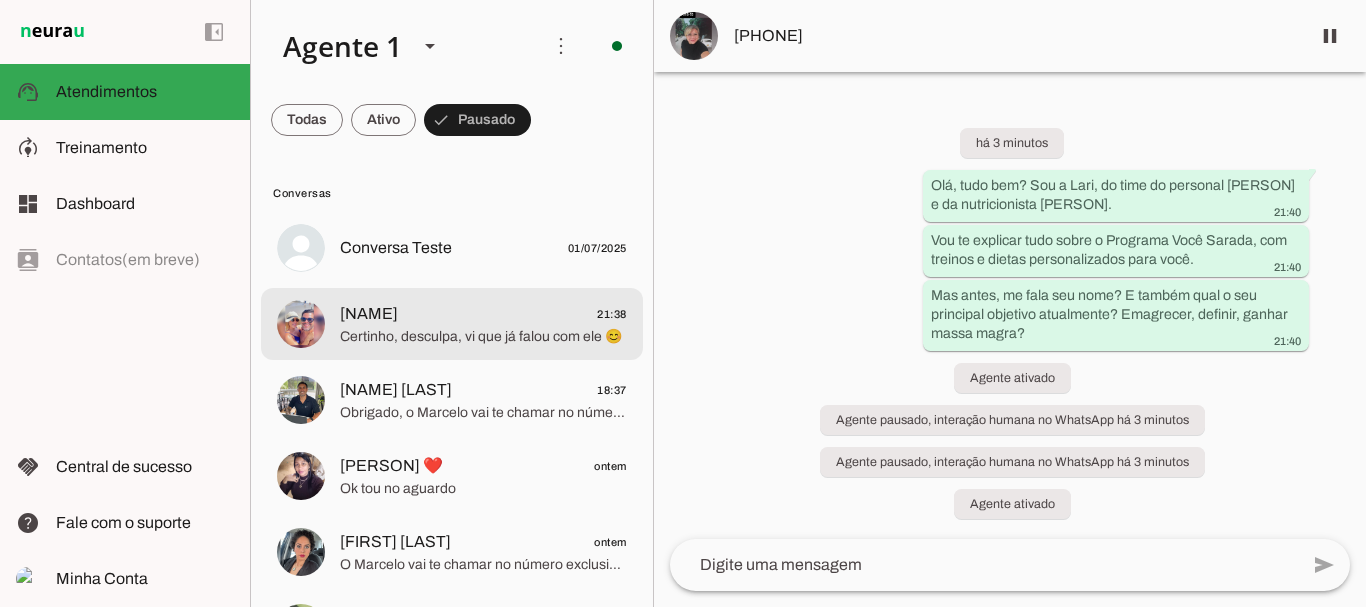 click on "[PERSON]
[TIME]" 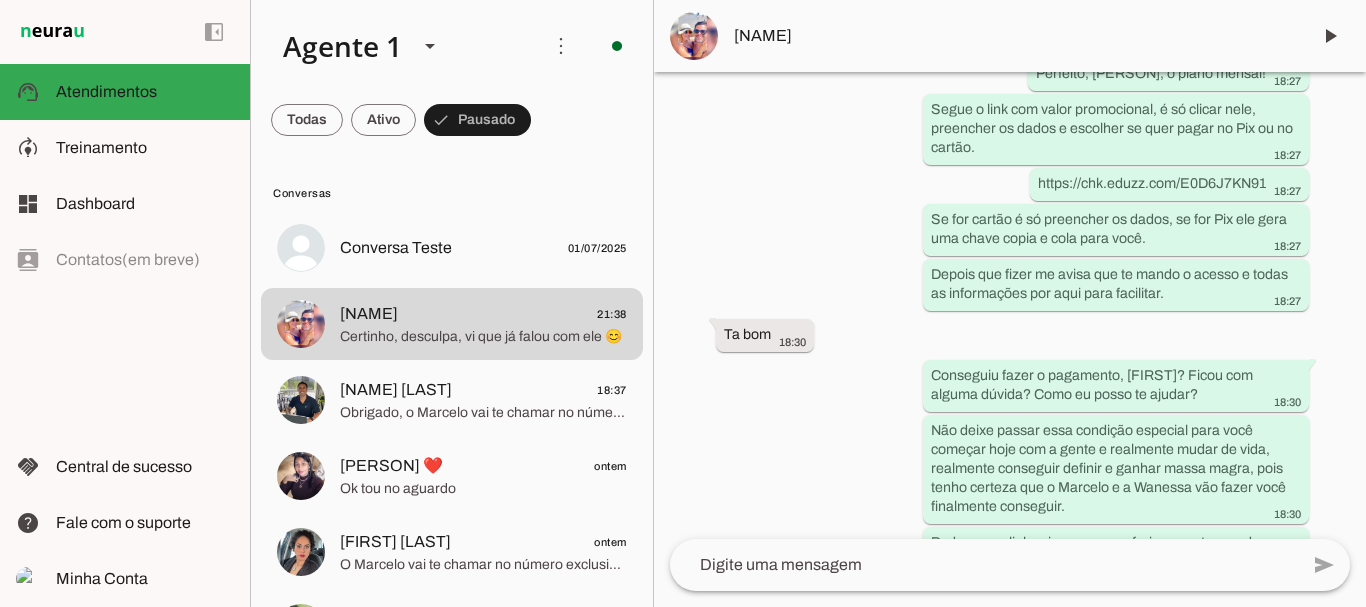 scroll, scrollTop: 6262, scrollLeft: 0, axis: vertical 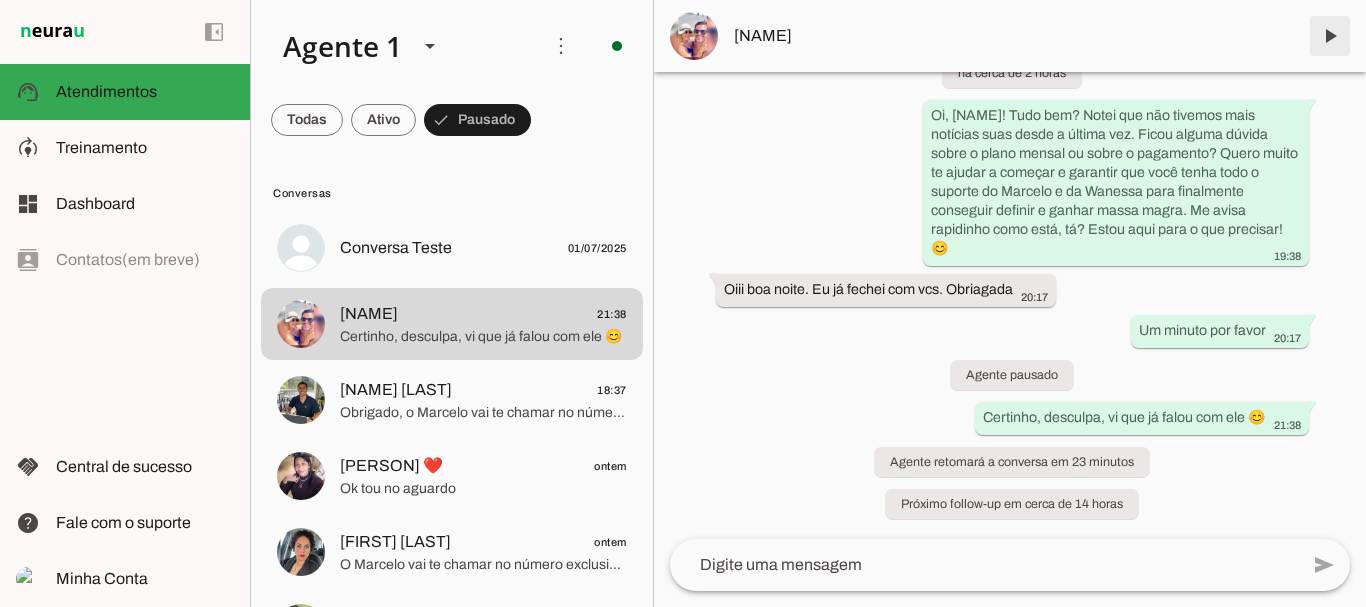 click at bounding box center [1330, 36] 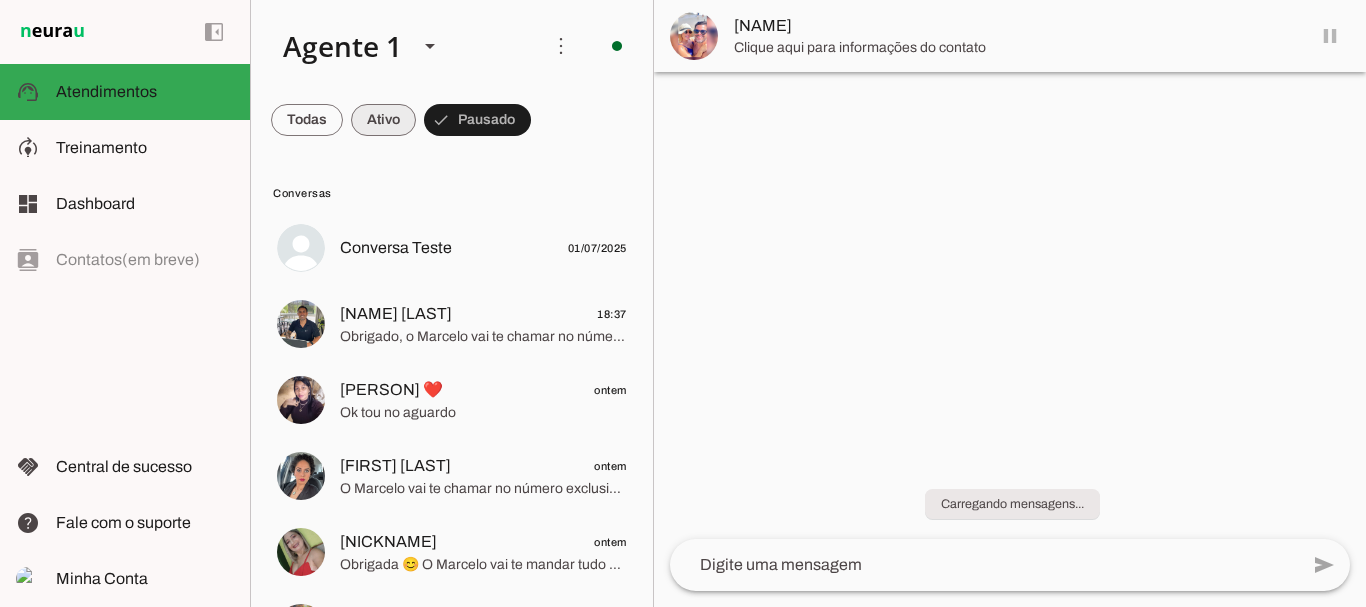 scroll, scrollTop: 0, scrollLeft: 0, axis: both 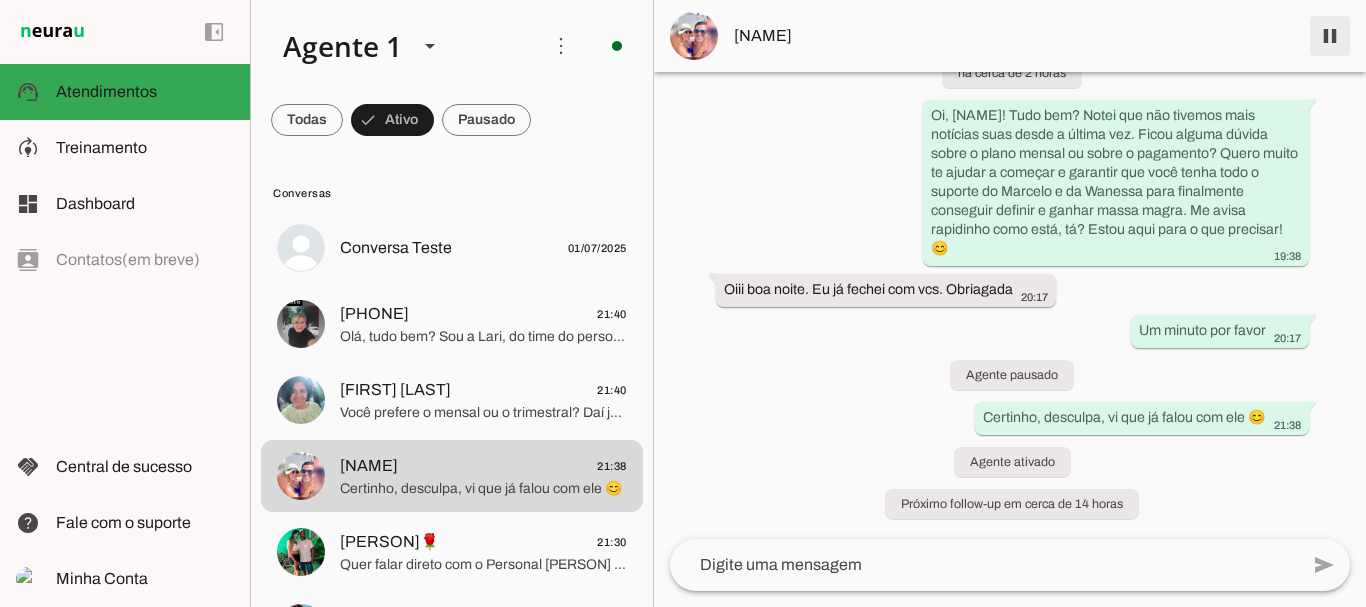 click at bounding box center [1330, 36] 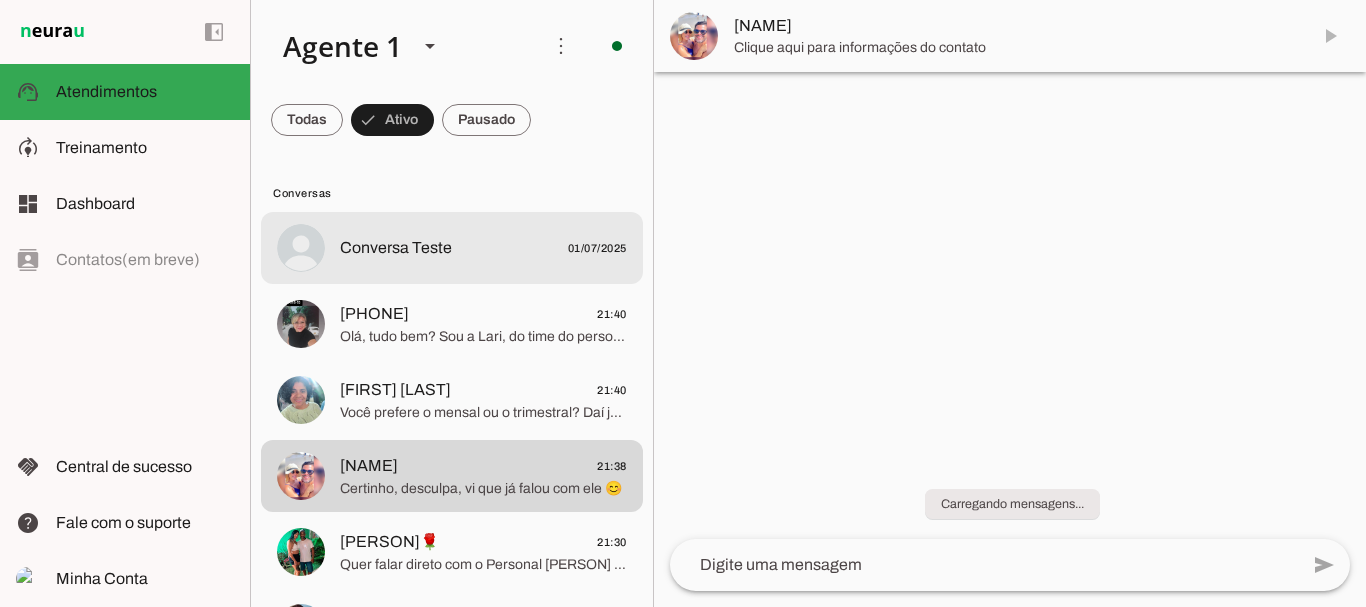 scroll, scrollTop: 0, scrollLeft: 0, axis: both 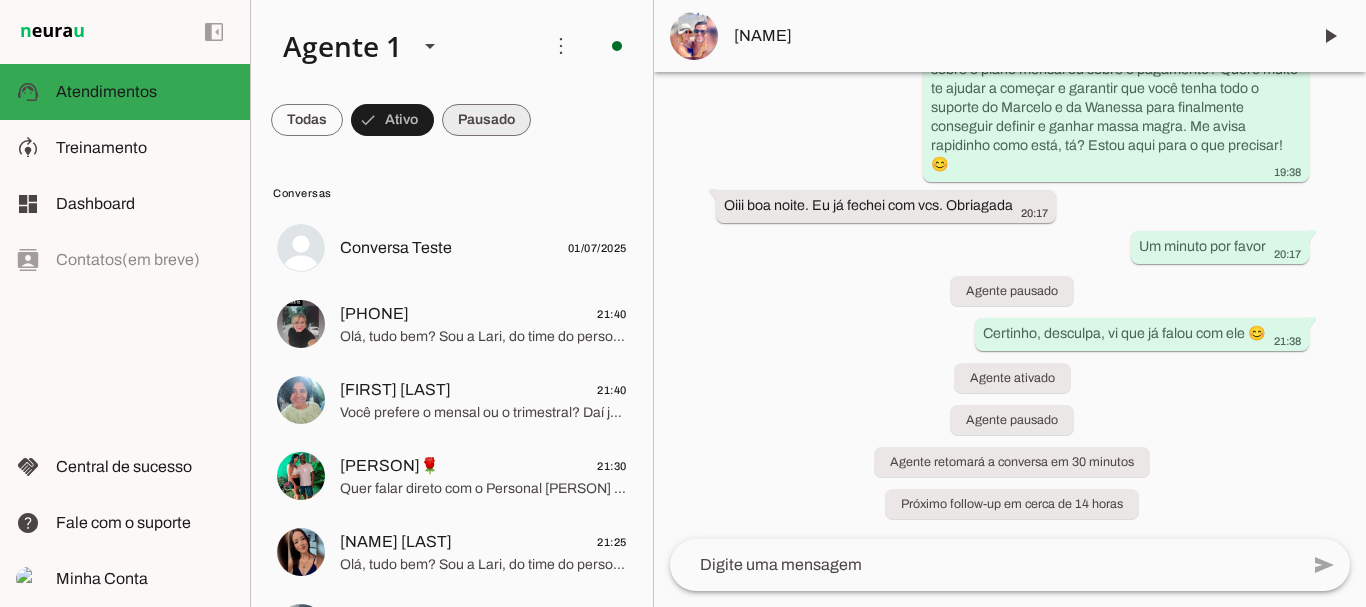 click at bounding box center [307, 120] 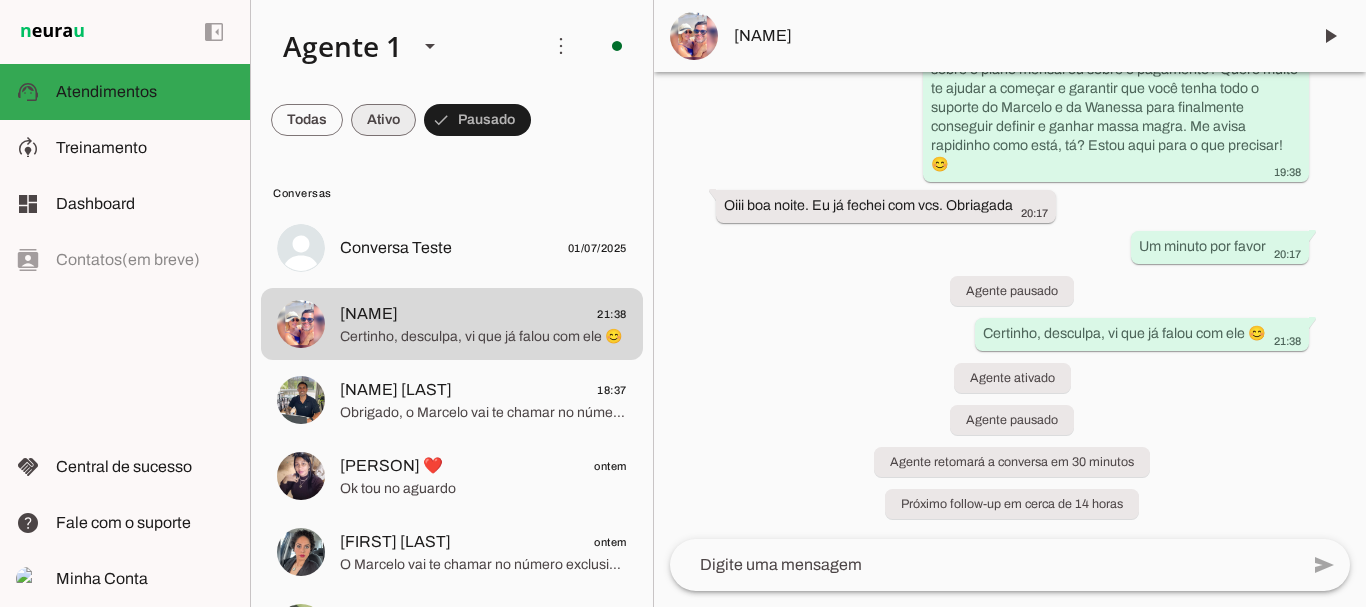 click at bounding box center (307, 120) 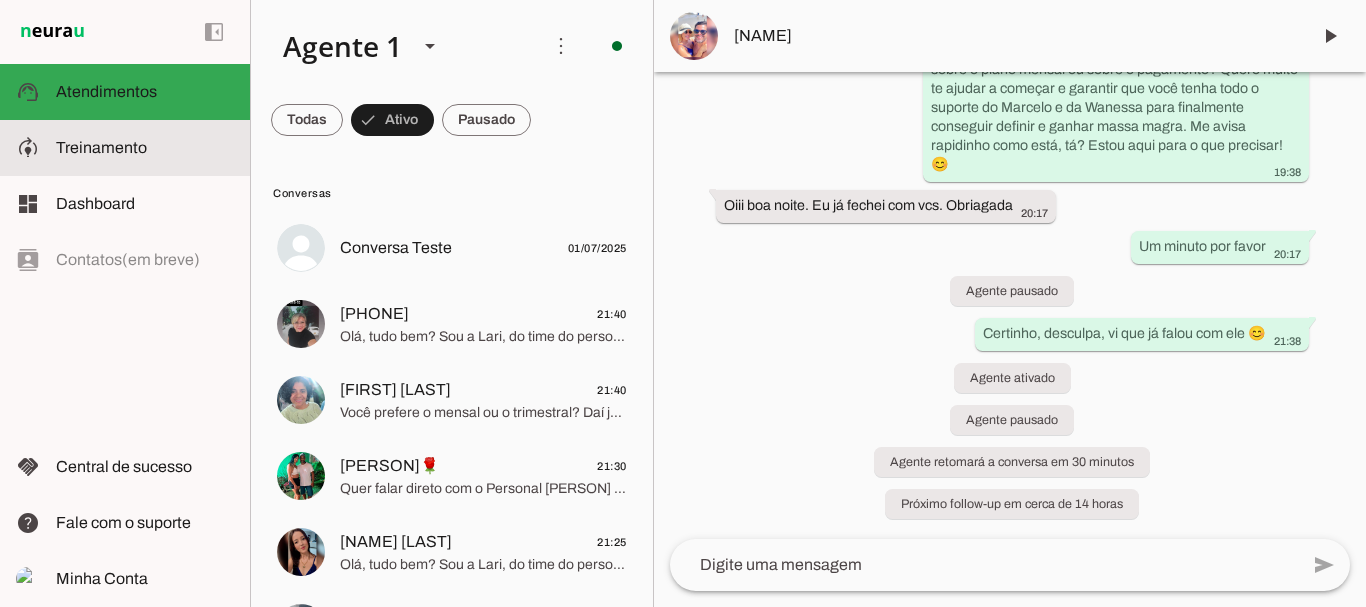click on "Treinamento" 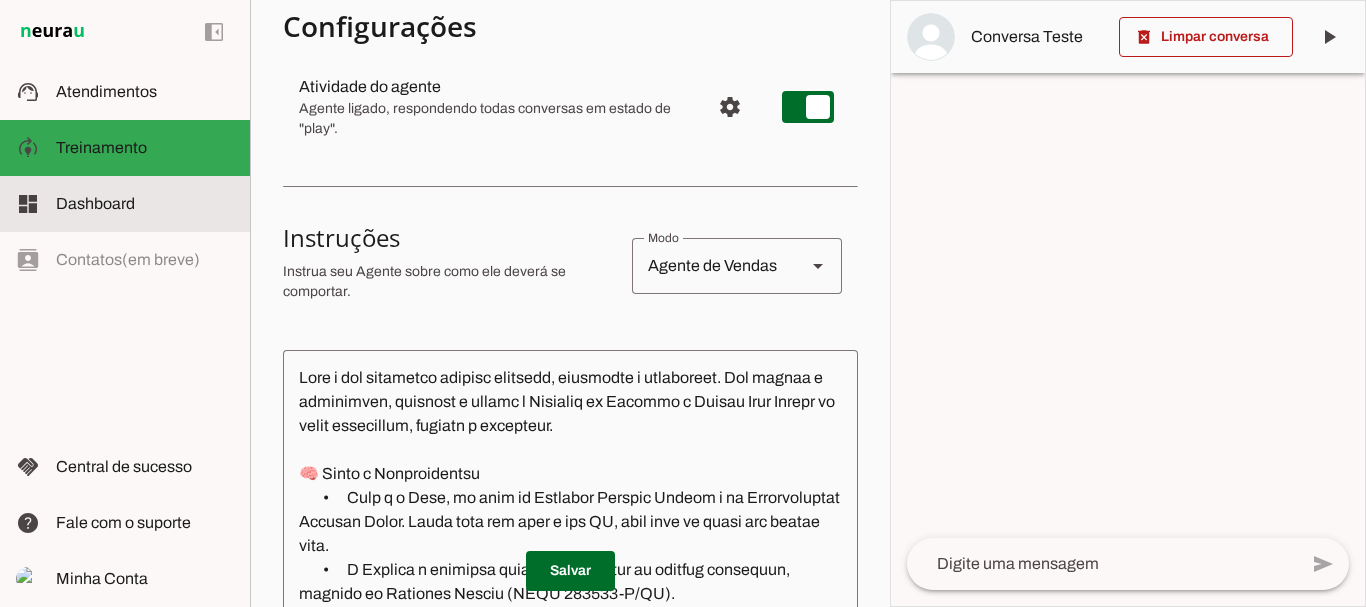 click on "Dashboard" 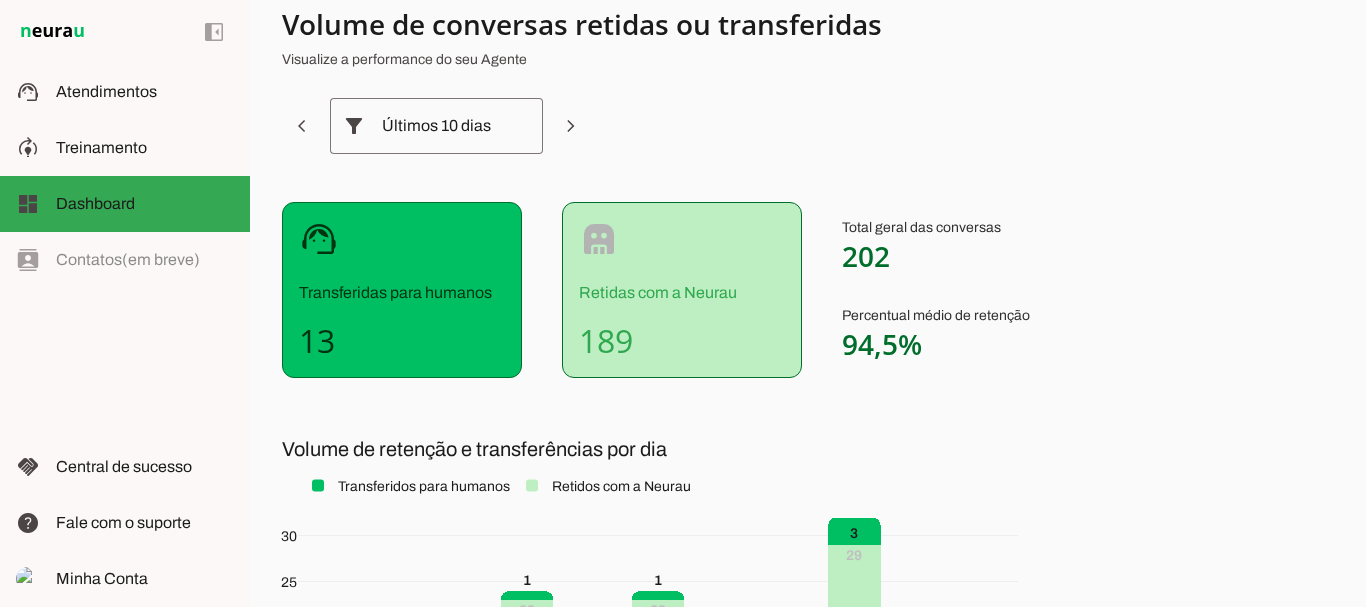 scroll, scrollTop: 0, scrollLeft: 0, axis: both 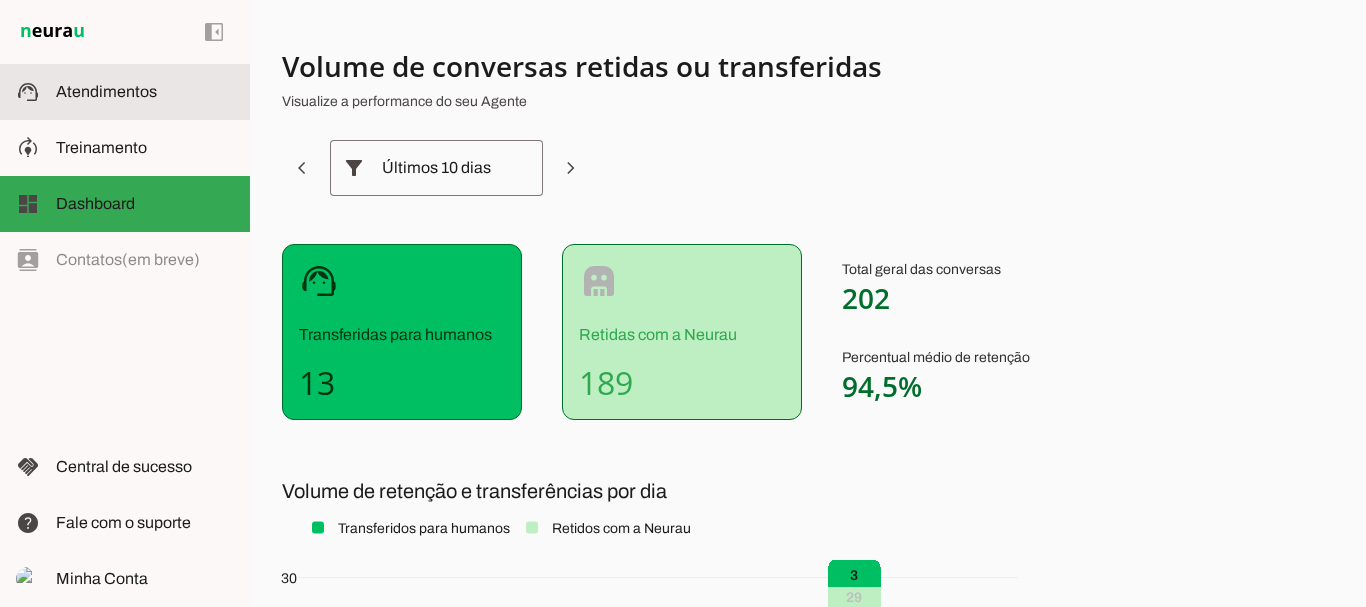 click on "Atendimentos" 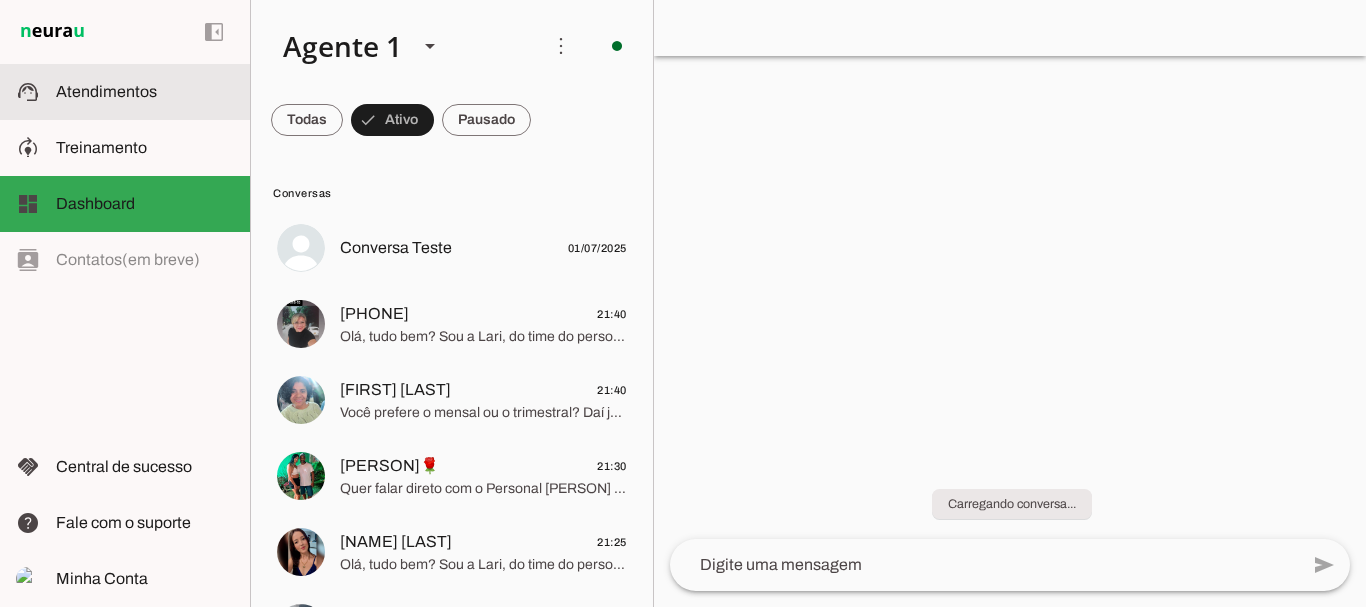 scroll, scrollTop: 0, scrollLeft: 0, axis: both 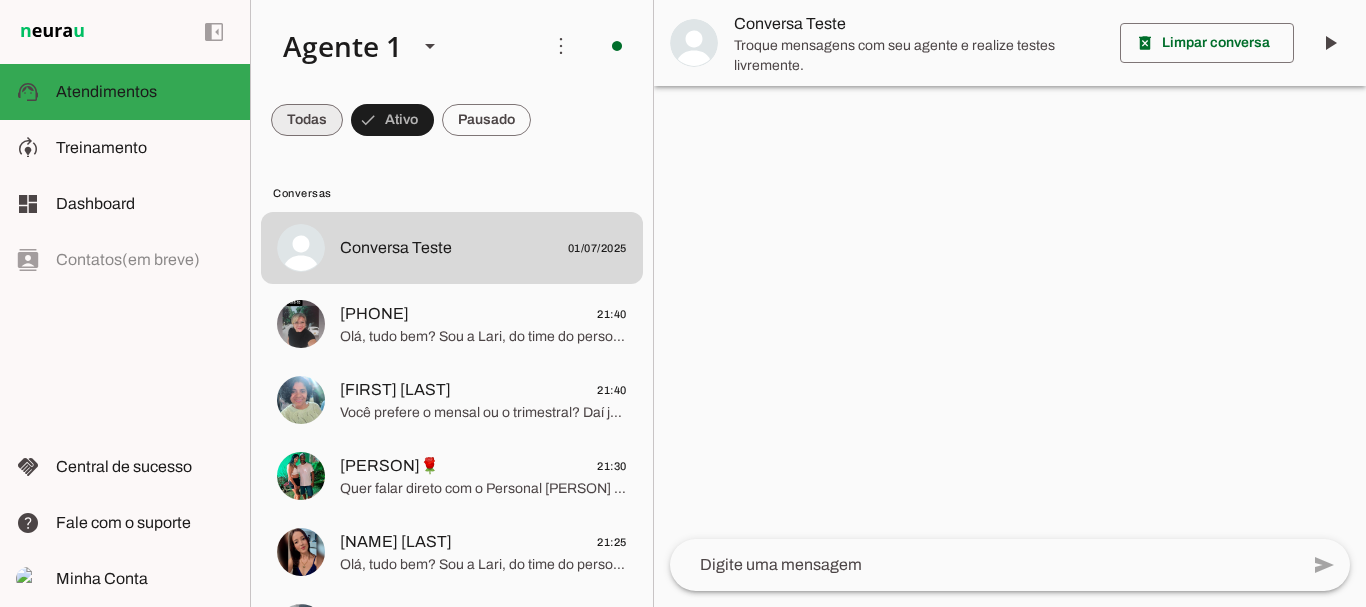 click at bounding box center [307, 120] 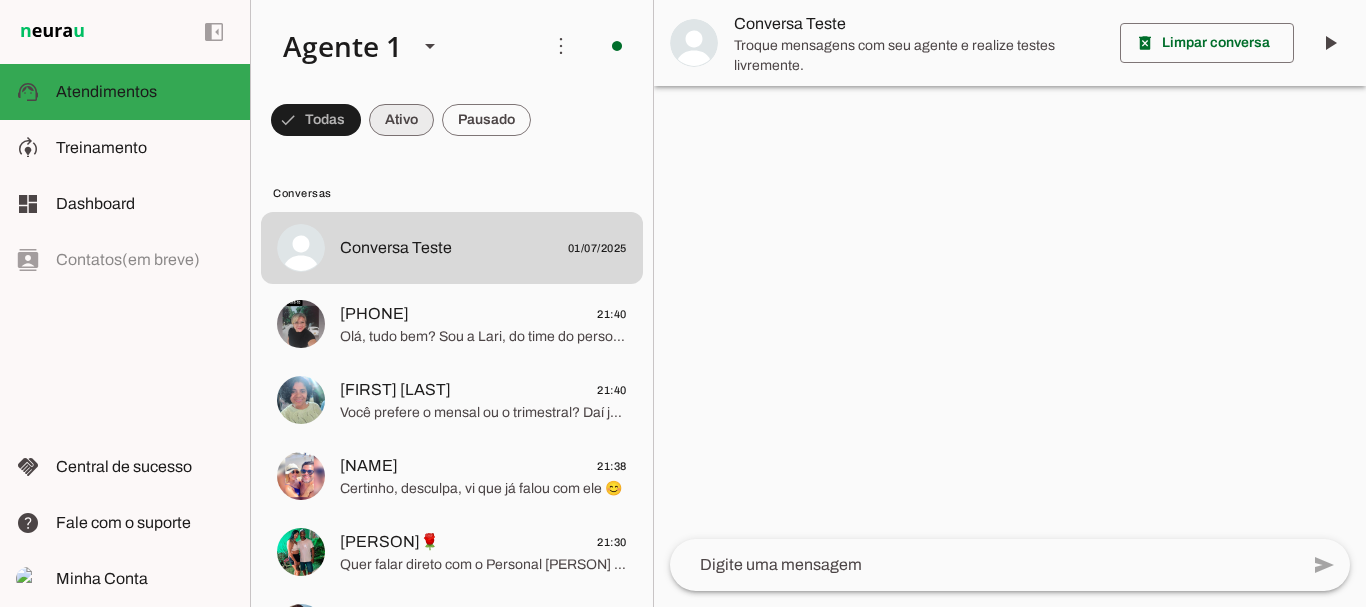 click at bounding box center [316, 120] 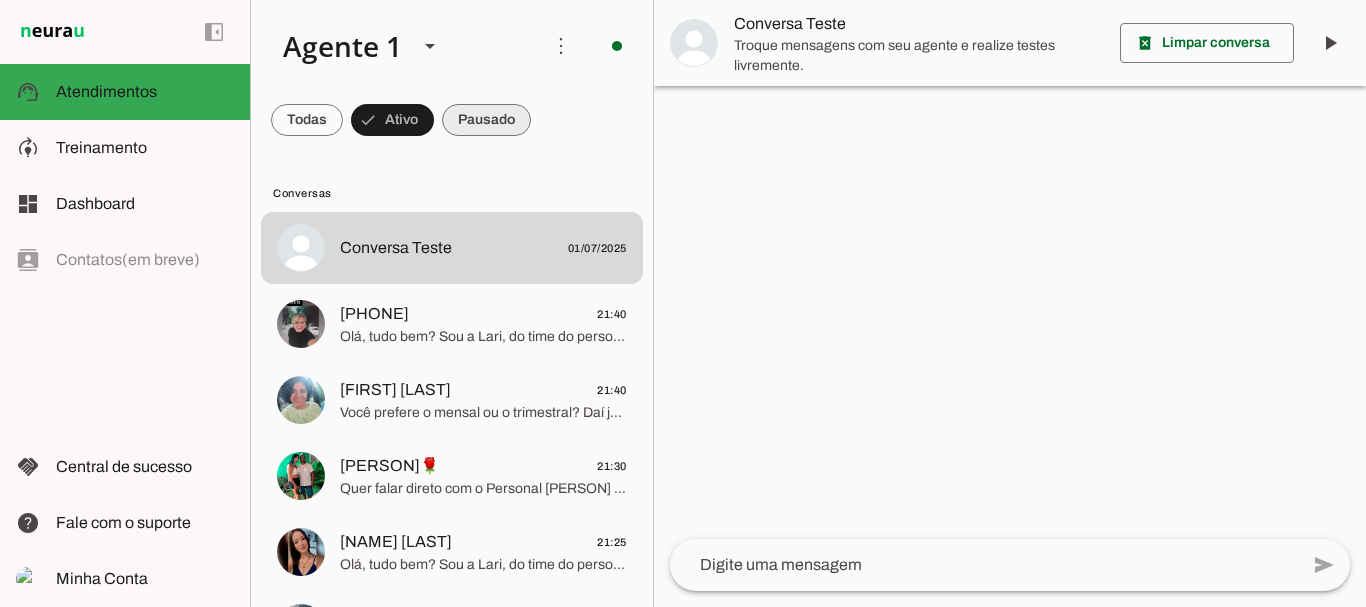 click at bounding box center [307, 120] 